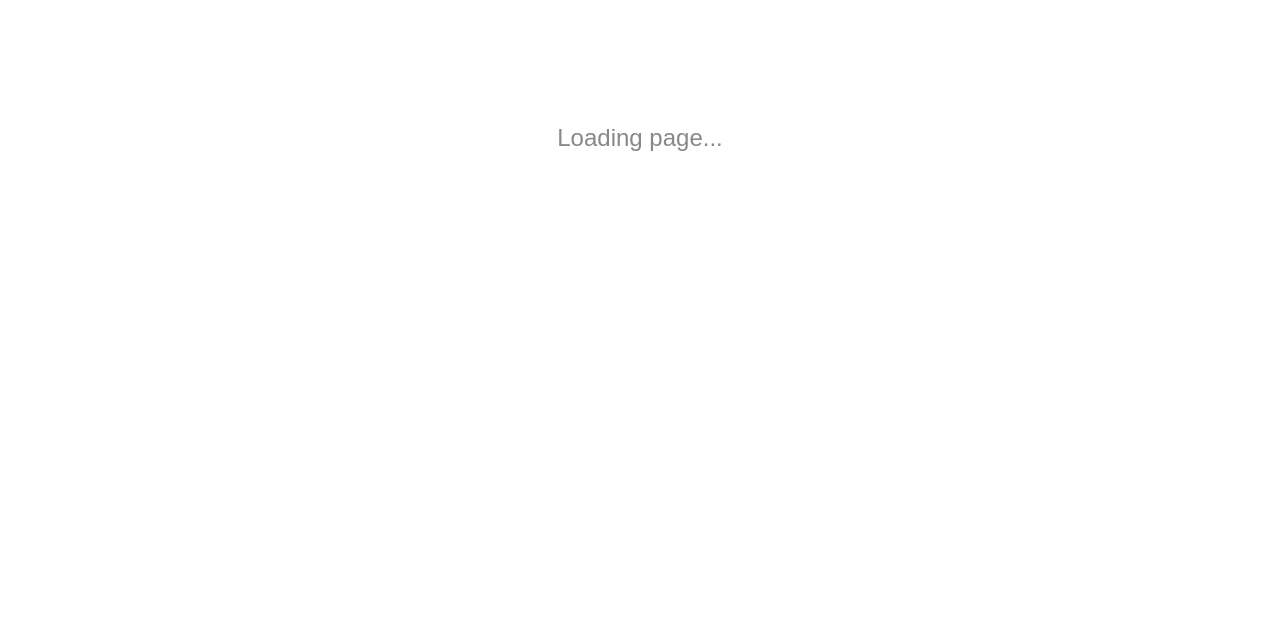 click on "Loading page..." at bounding box center (640, 138) 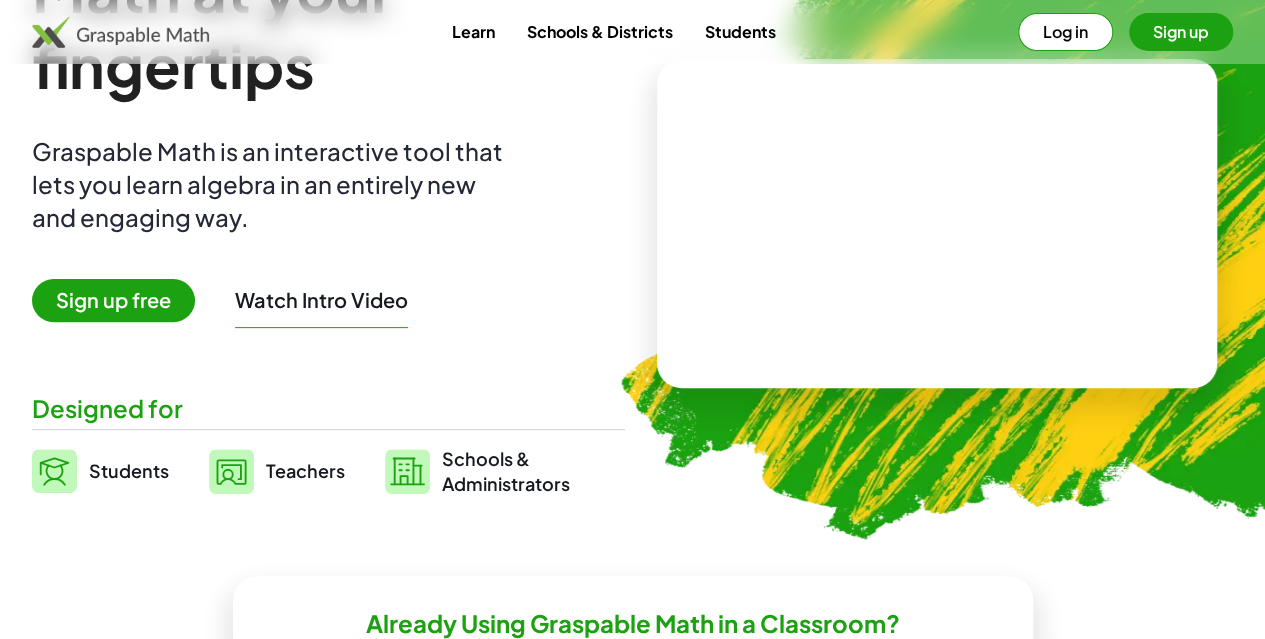 scroll, scrollTop: 163, scrollLeft: 0, axis: vertical 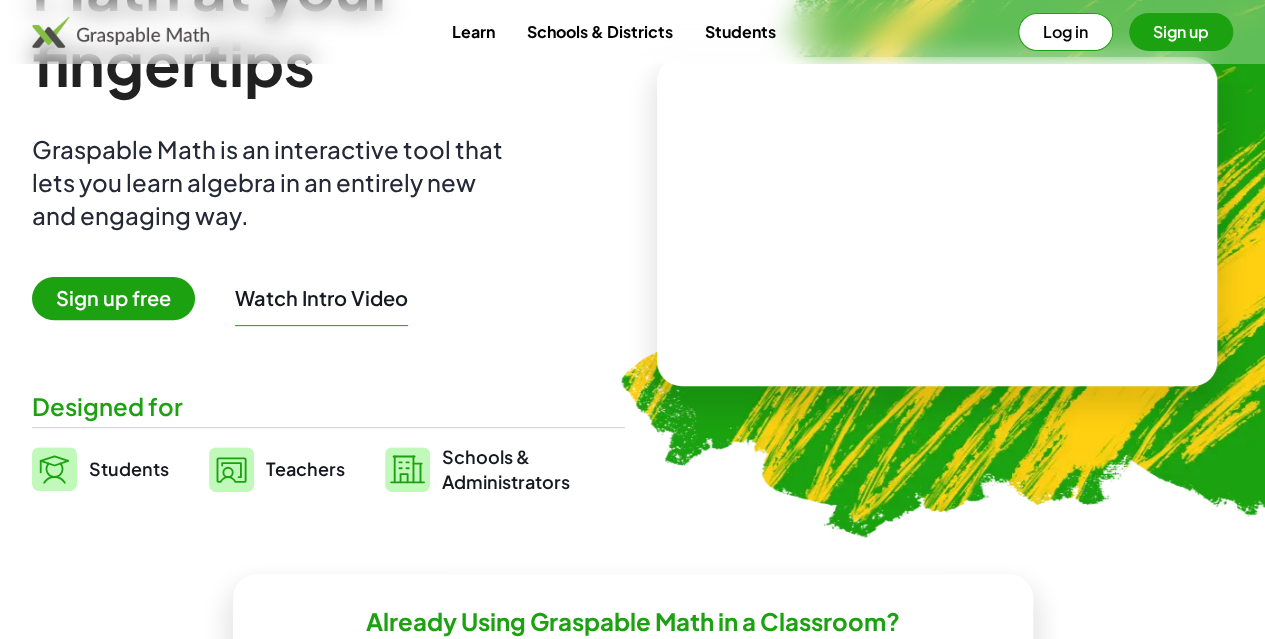 click on "Sign up free" at bounding box center [113, 298] 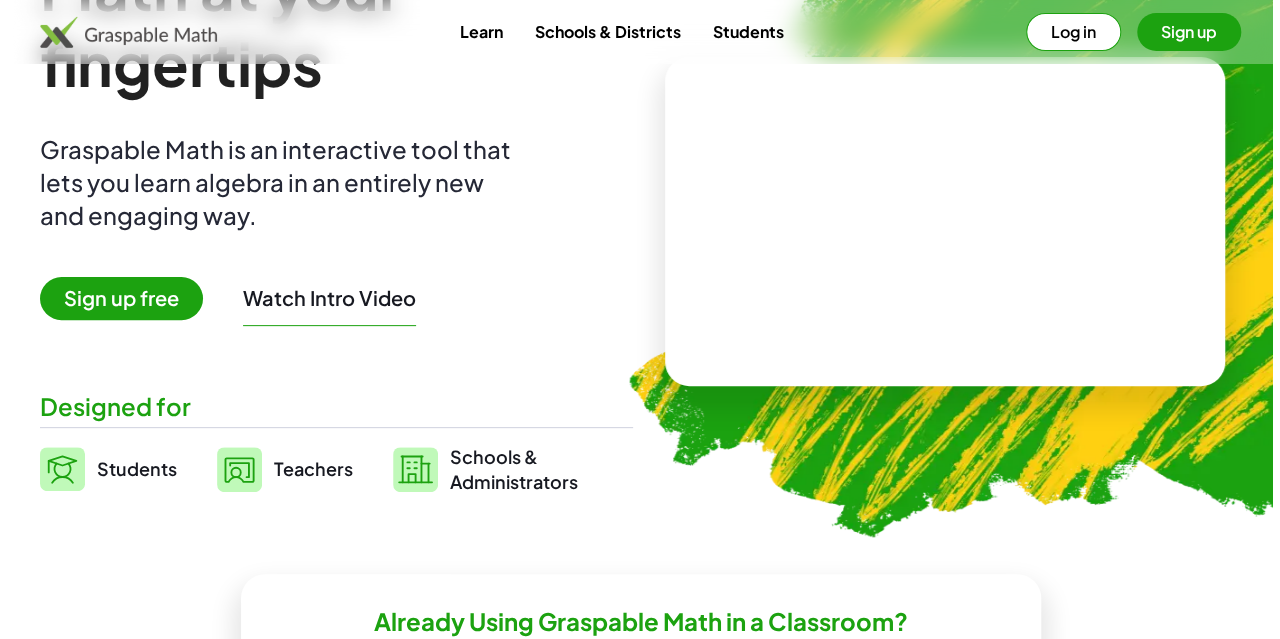 scroll, scrollTop: 0, scrollLeft: 0, axis: both 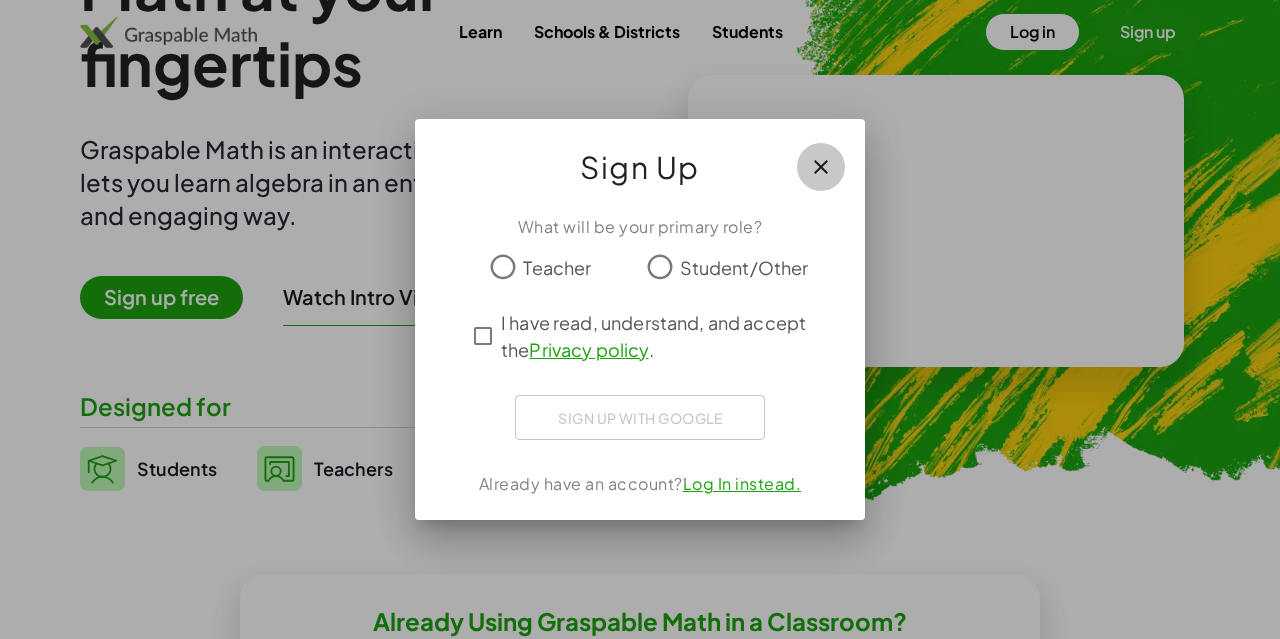 click 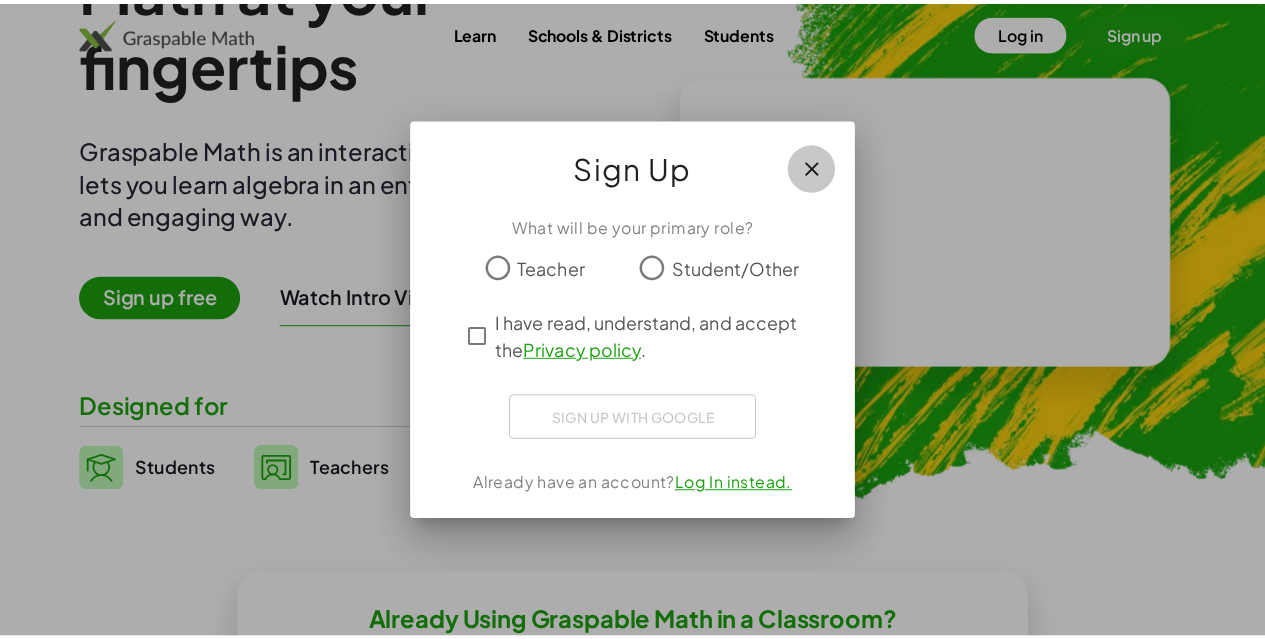 scroll, scrollTop: 163, scrollLeft: 0, axis: vertical 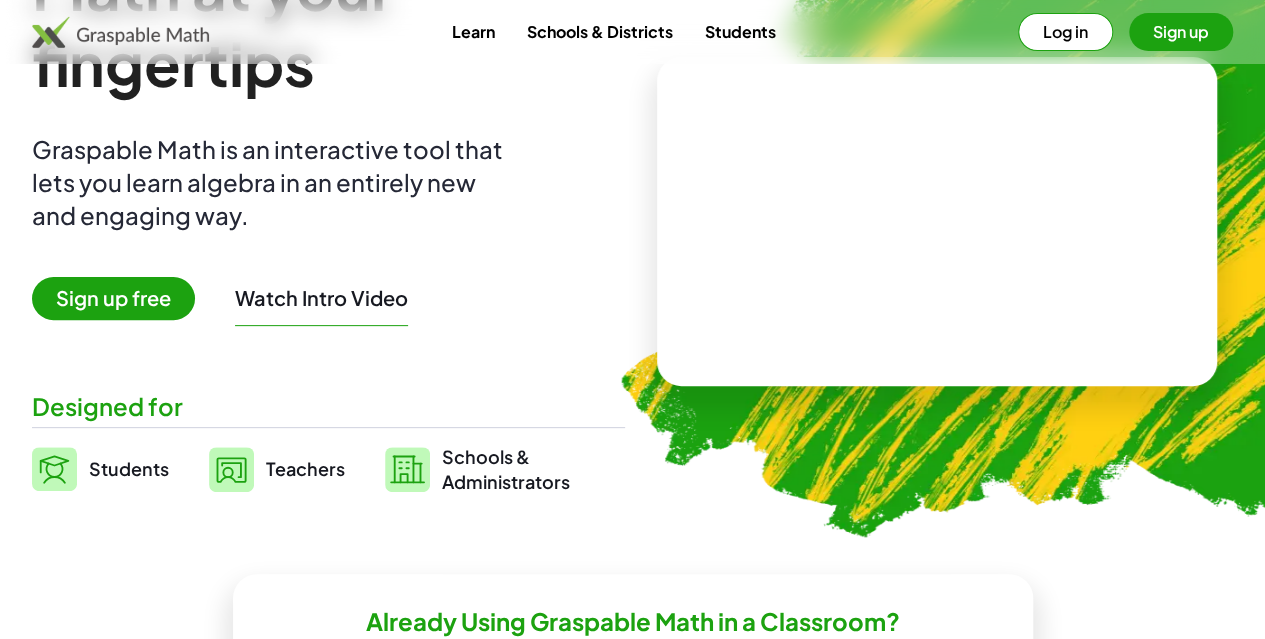 click on "Sign up free" at bounding box center (113, 298) 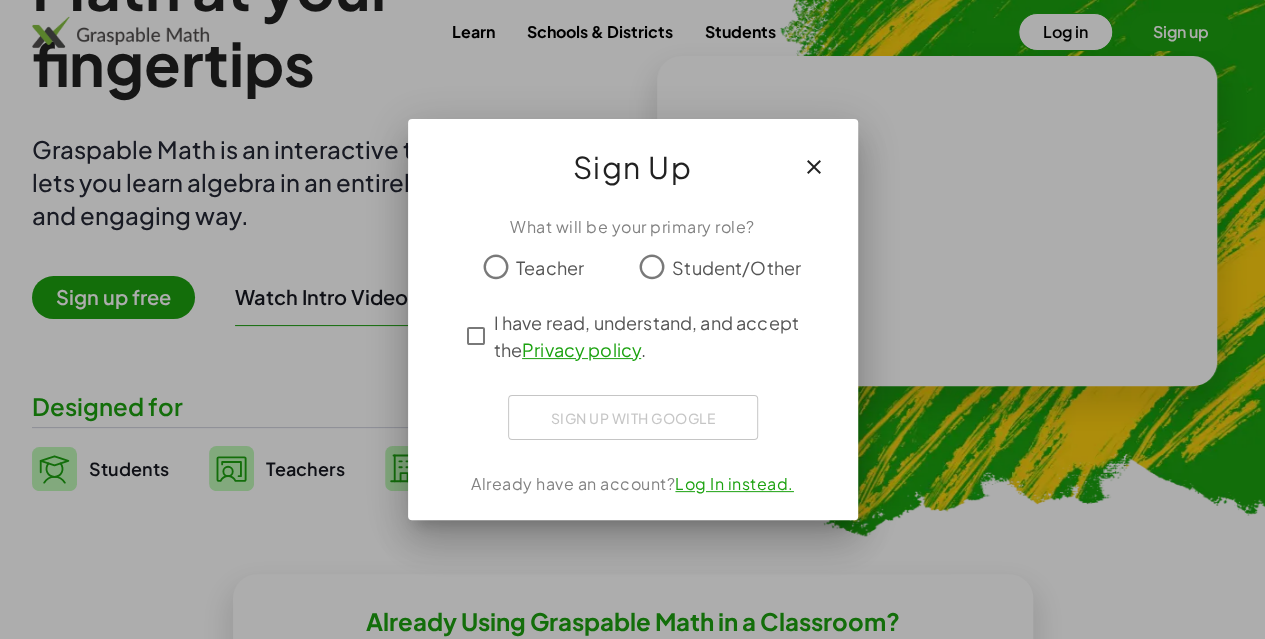 scroll, scrollTop: 0, scrollLeft: 0, axis: both 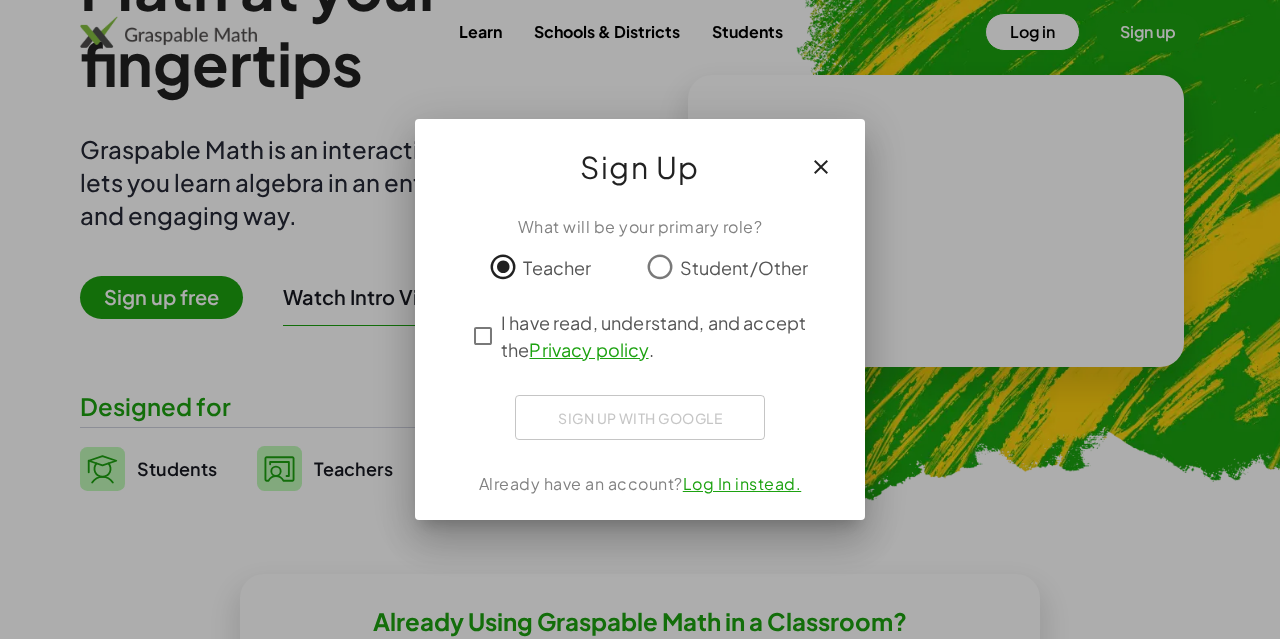 click on "Privacy policy" at bounding box center (588, 349) 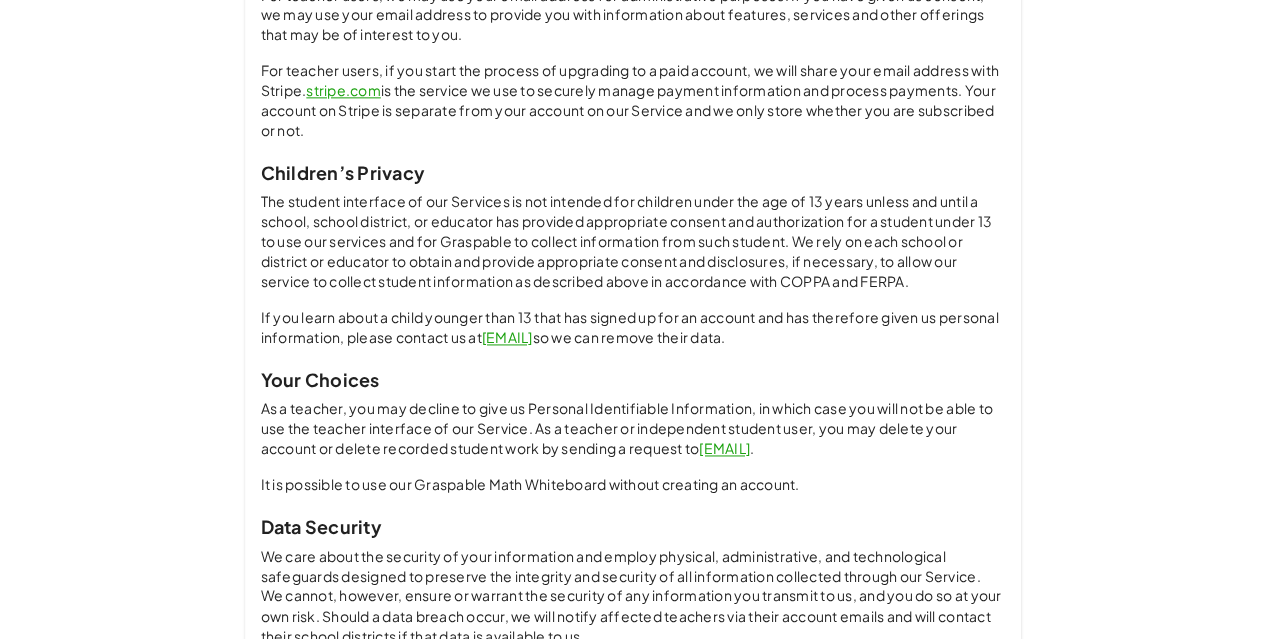 scroll, scrollTop: 1523, scrollLeft: 0, axis: vertical 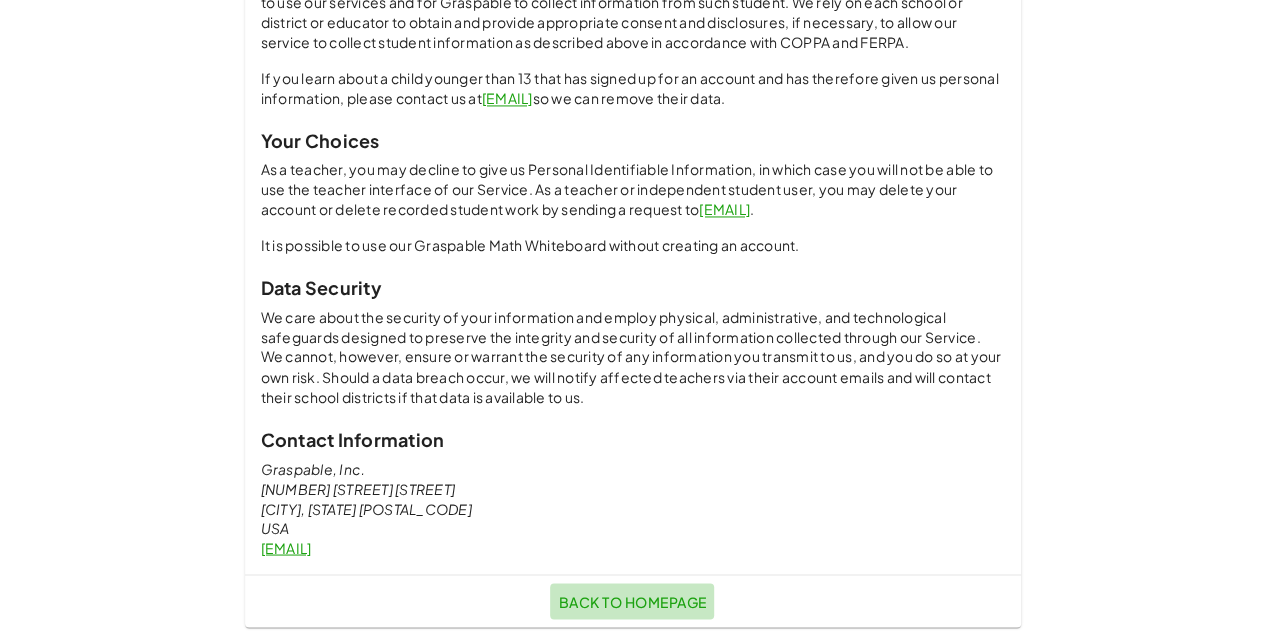 click on "Back to Homepage" 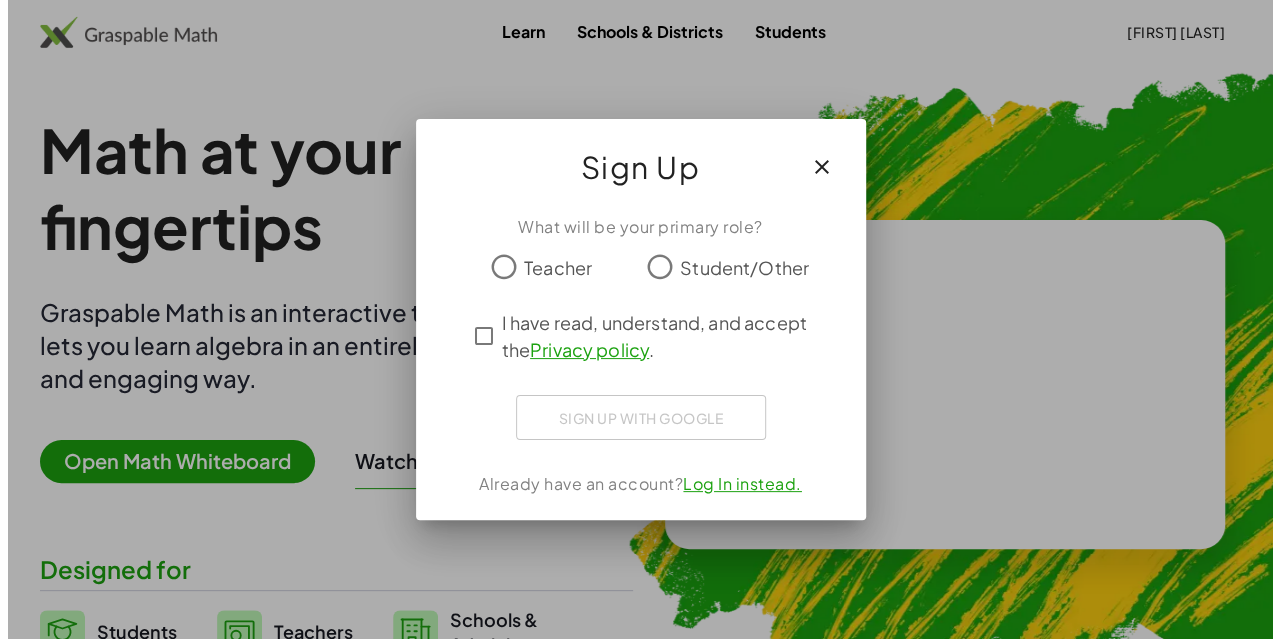 scroll, scrollTop: 0, scrollLeft: 0, axis: both 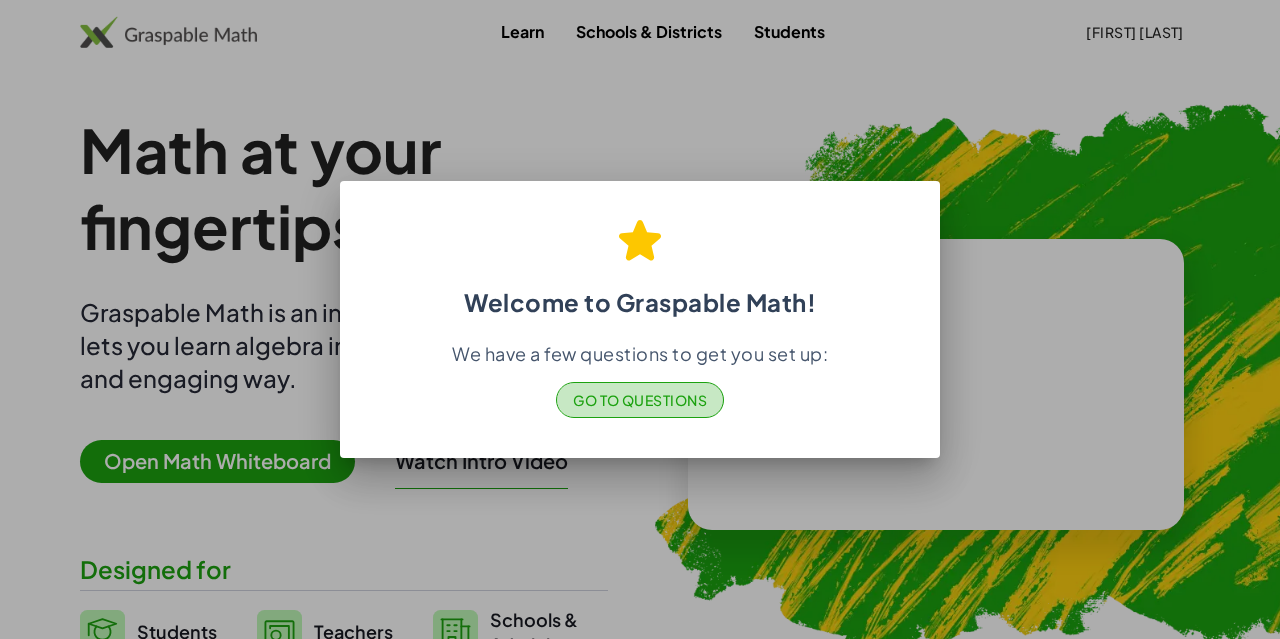 click on "Go to Questions" 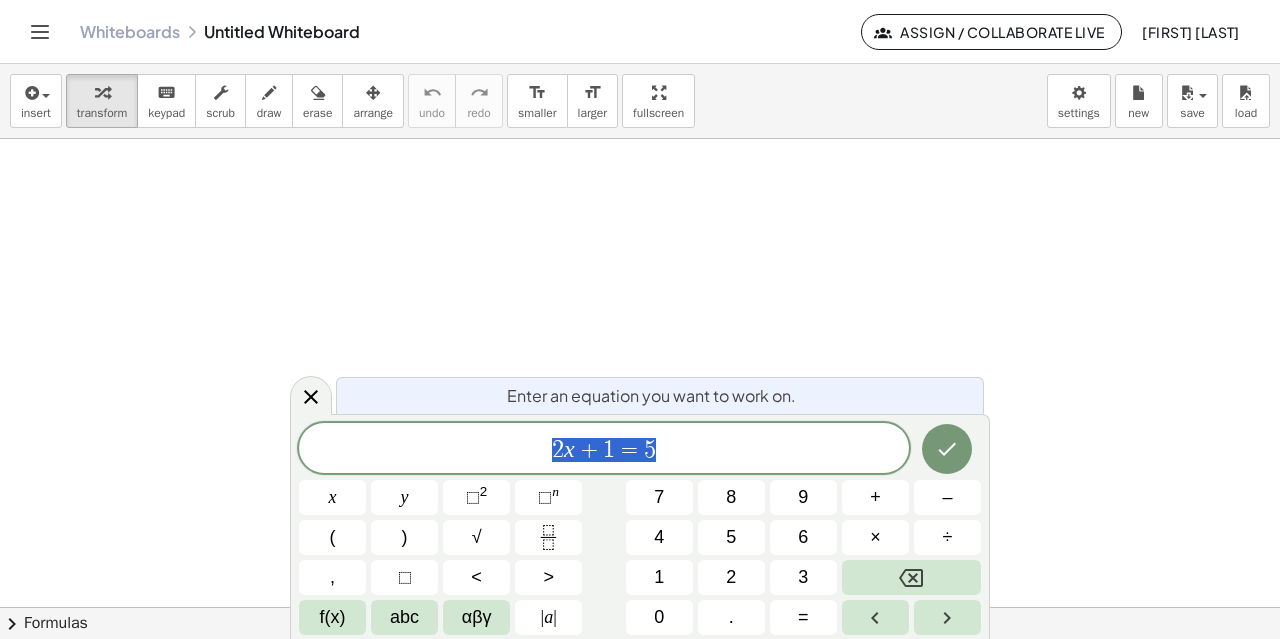 scroll, scrollTop: 0, scrollLeft: 0, axis: both 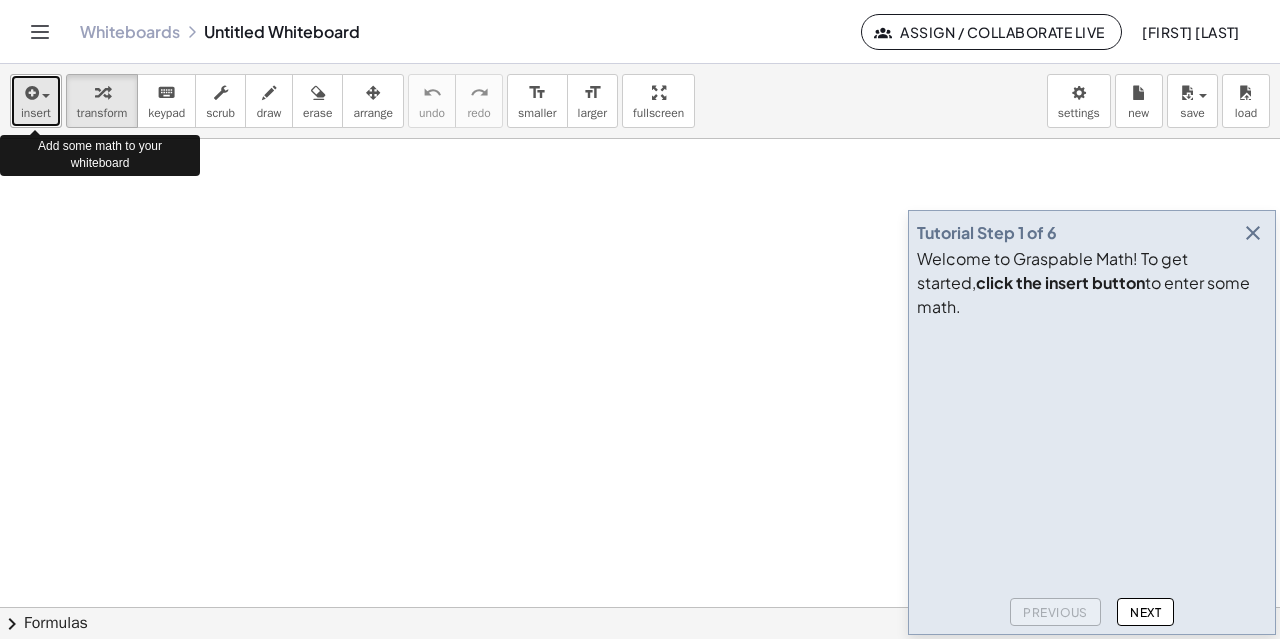 click at bounding box center [30, 93] 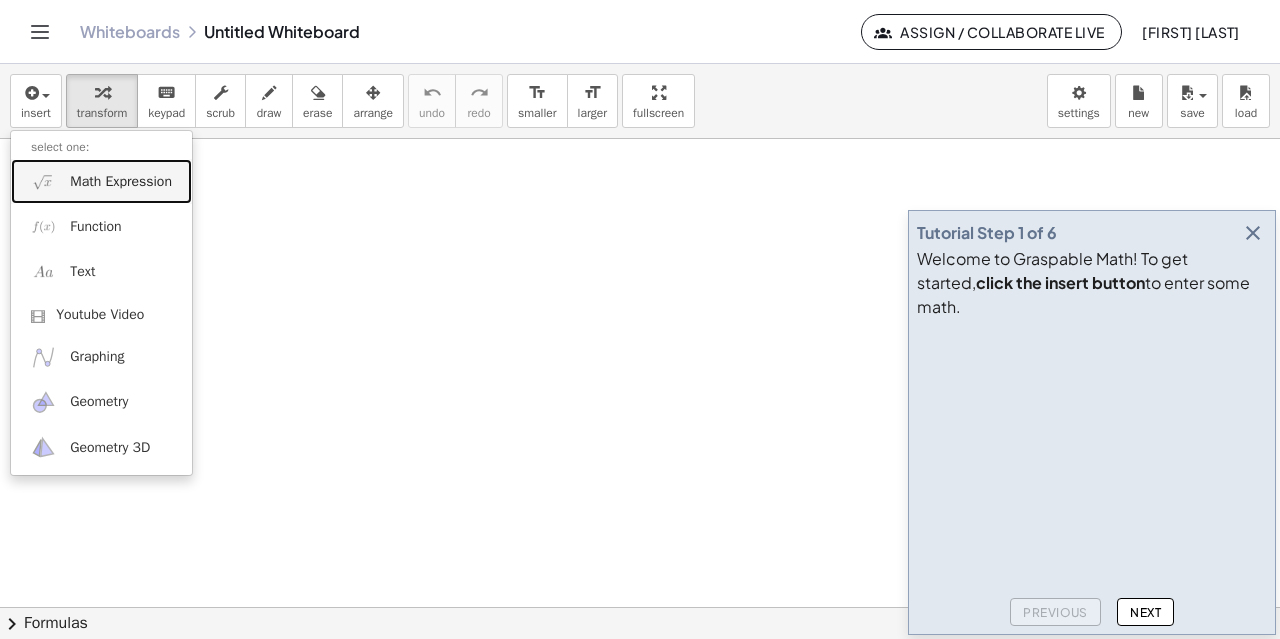 click on "Math Expression" at bounding box center (121, 182) 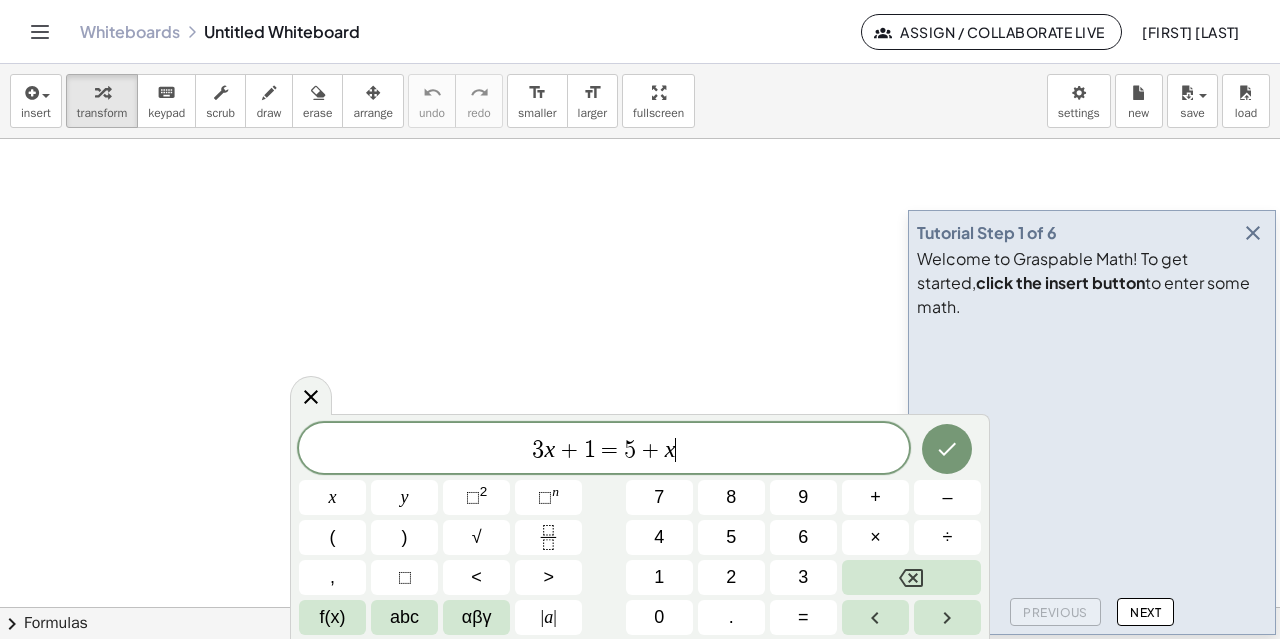 scroll, scrollTop: 192, scrollLeft: 0, axis: vertical 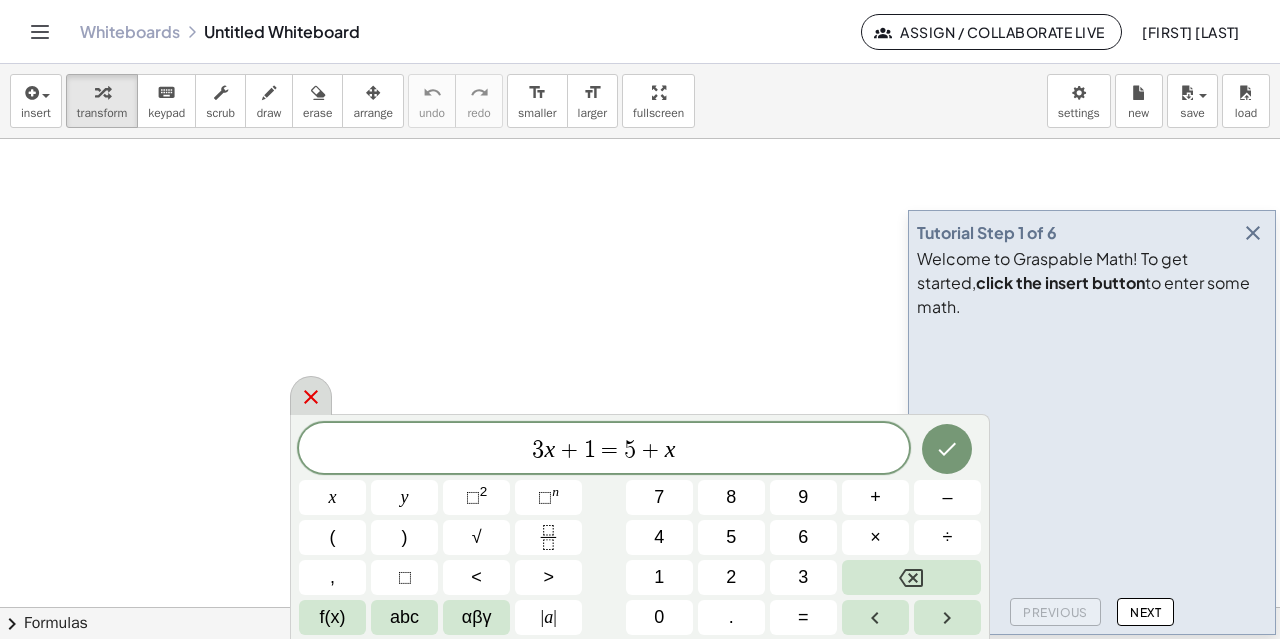 click 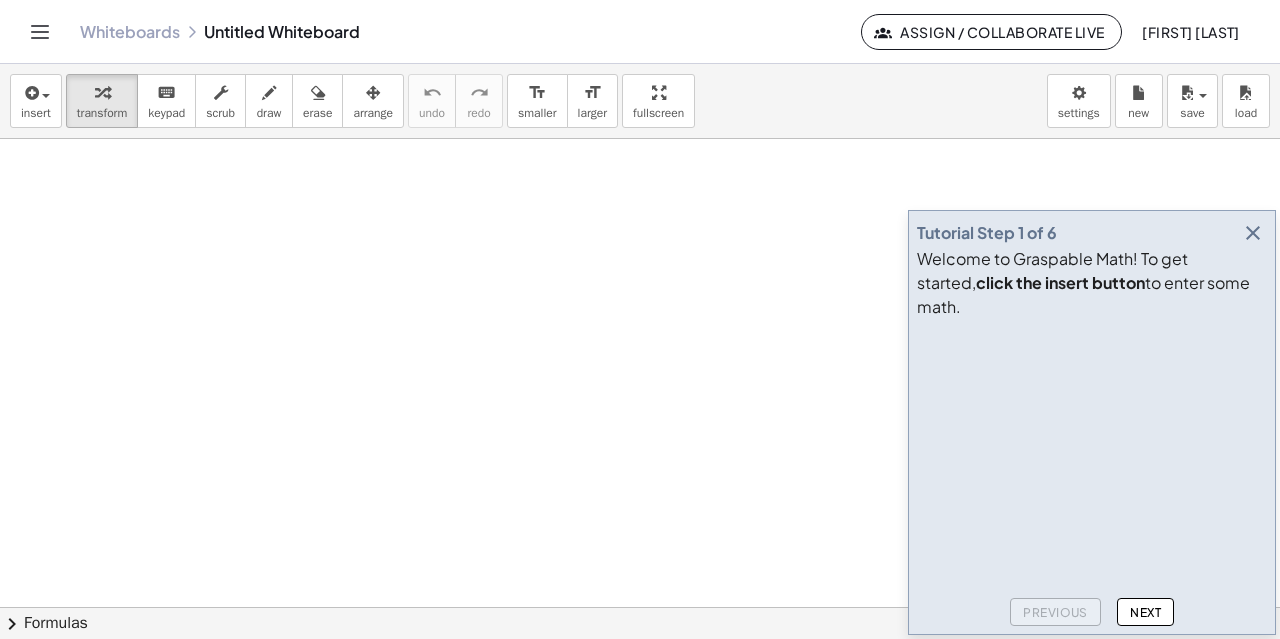 click at bounding box center [640, 416] 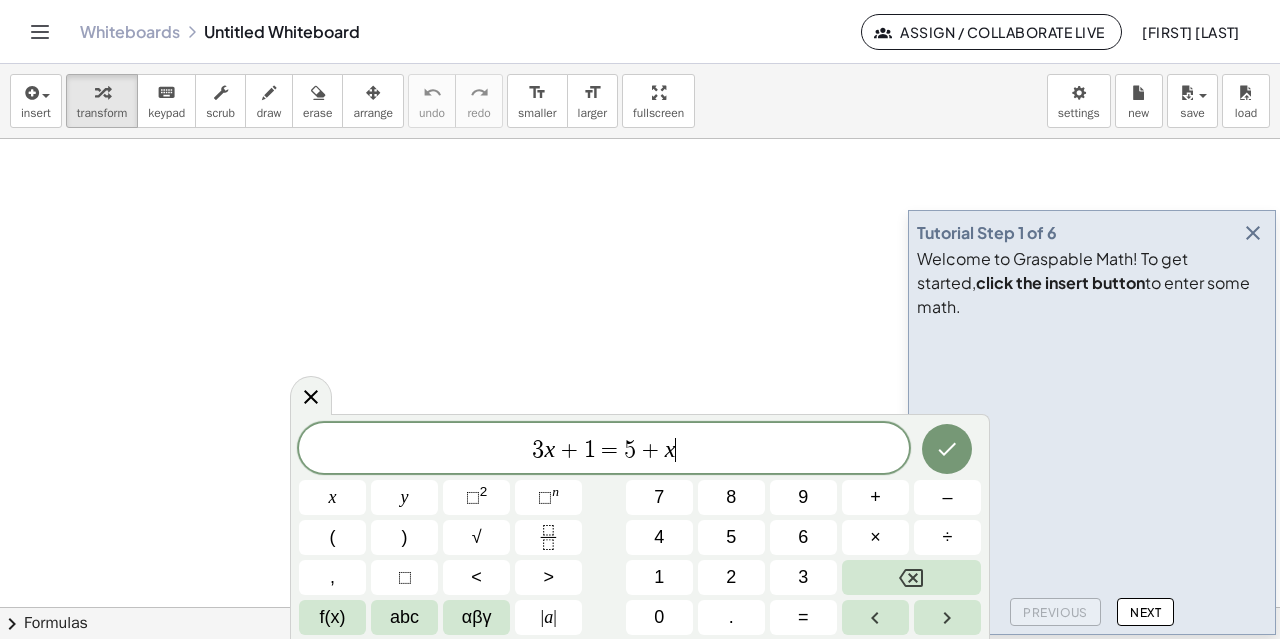 scroll, scrollTop: 319, scrollLeft: 0, axis: vertical 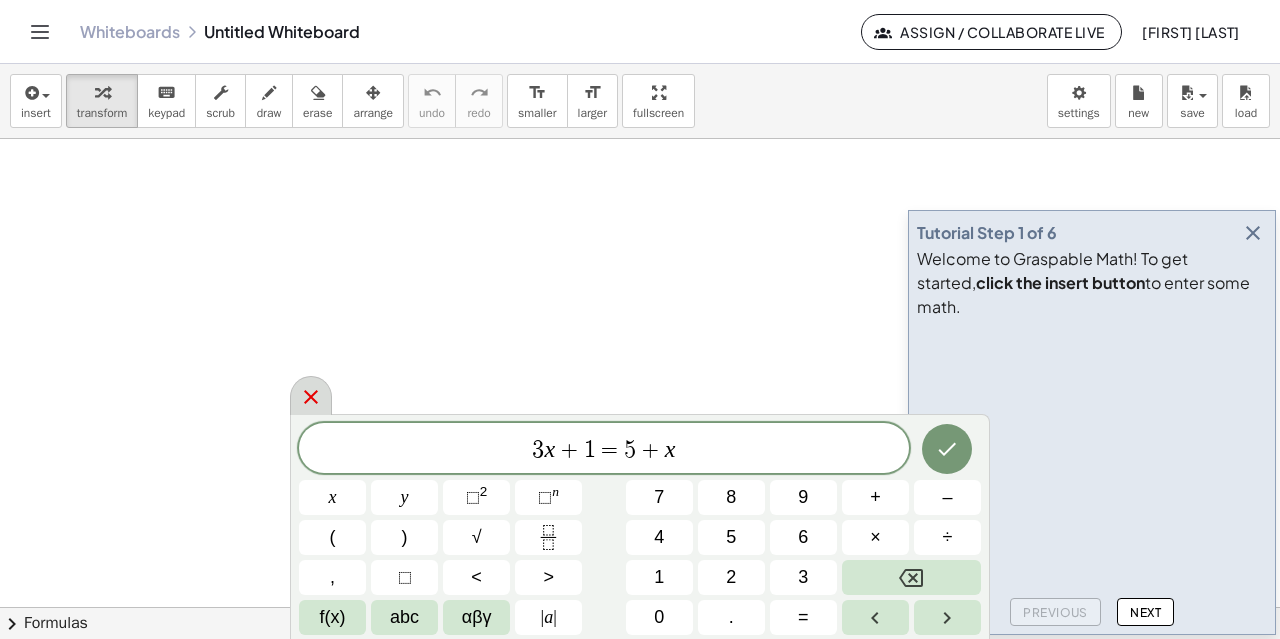 click 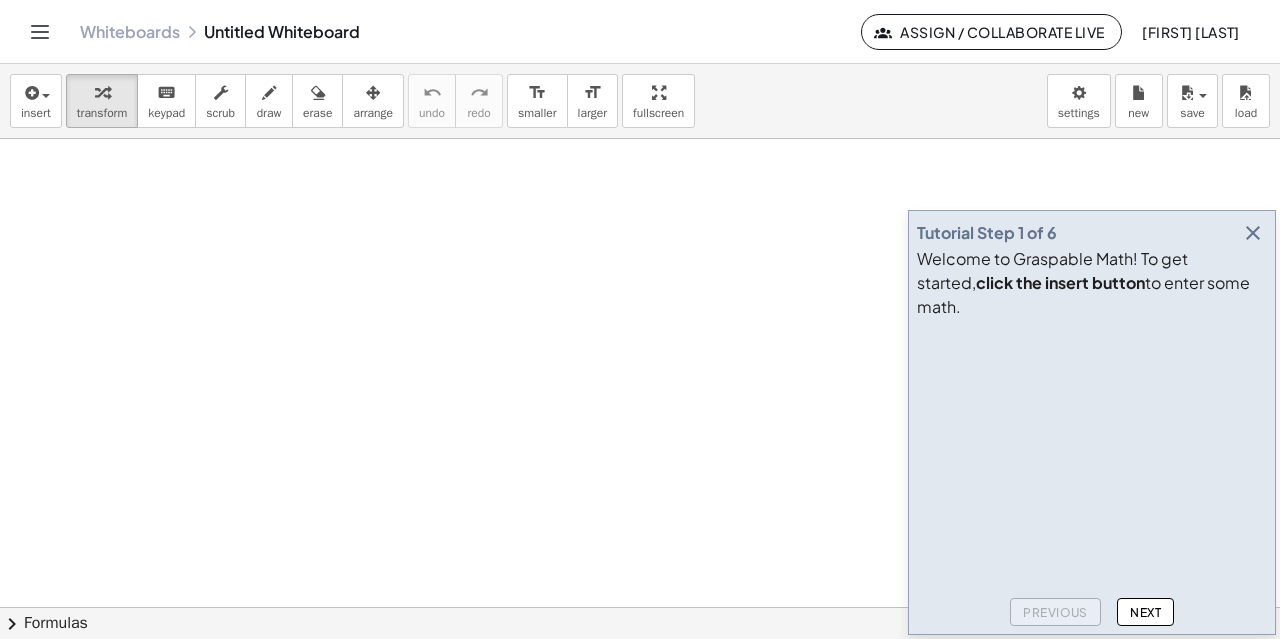 scroll, scrollTop: 437, scrollLeft: 0, axis: vertical 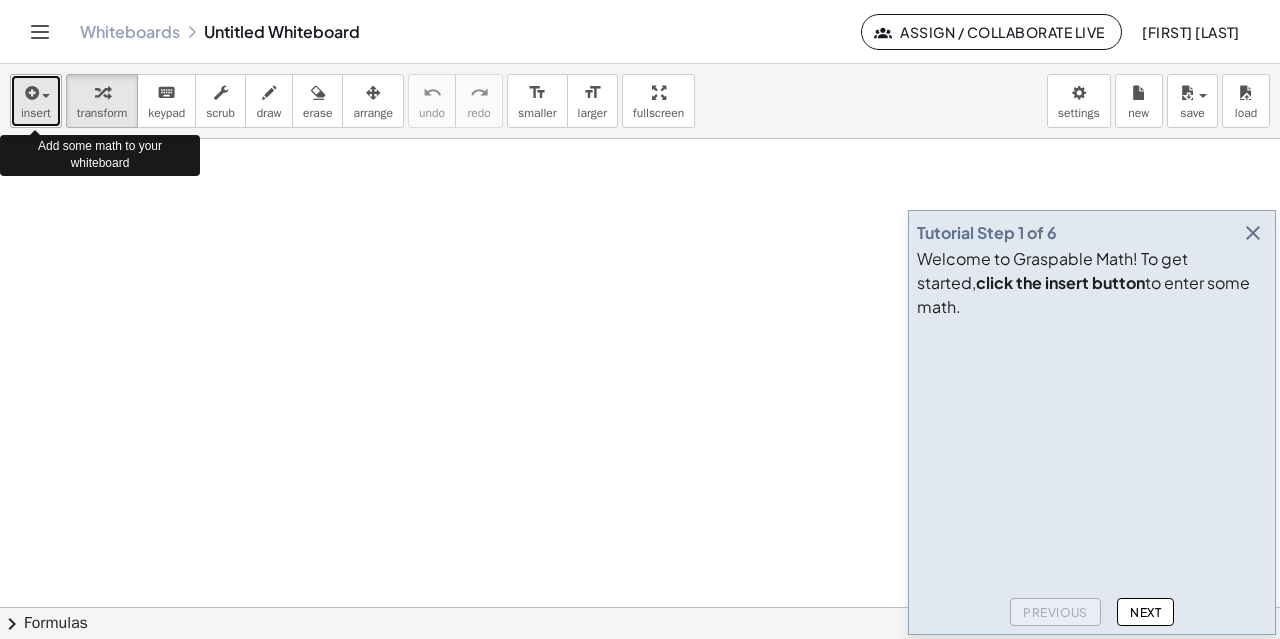 click at bounding box center (30, 93) 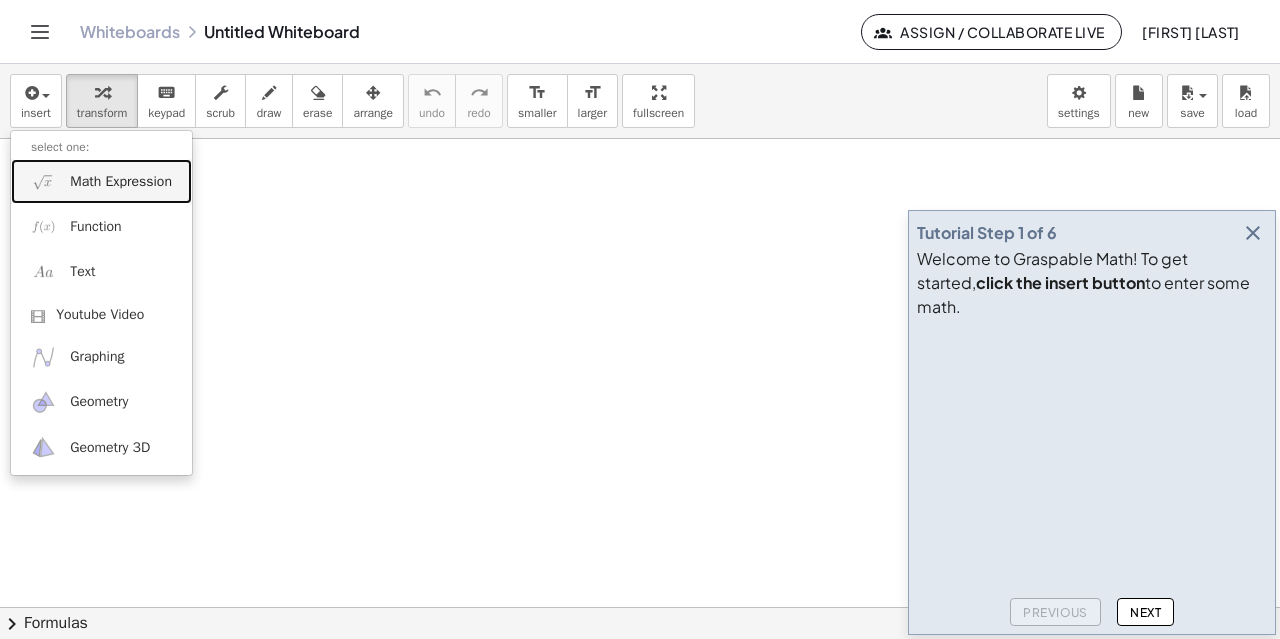 click on "Math Expression" at bounding box center (121, 182) 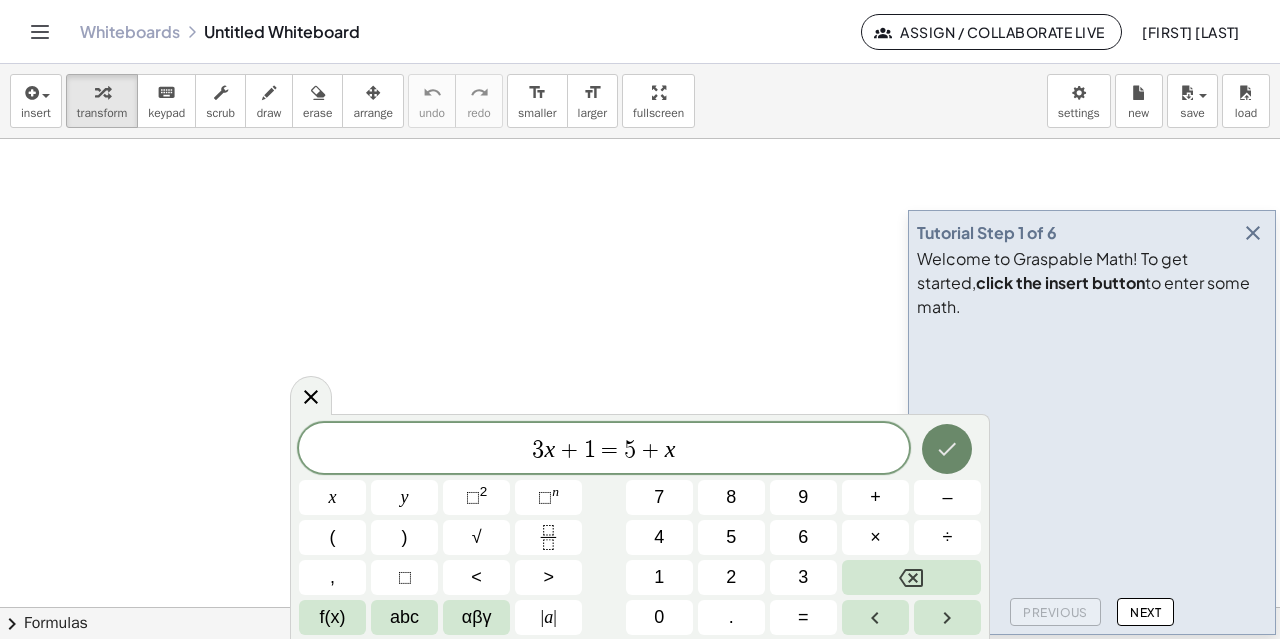 click 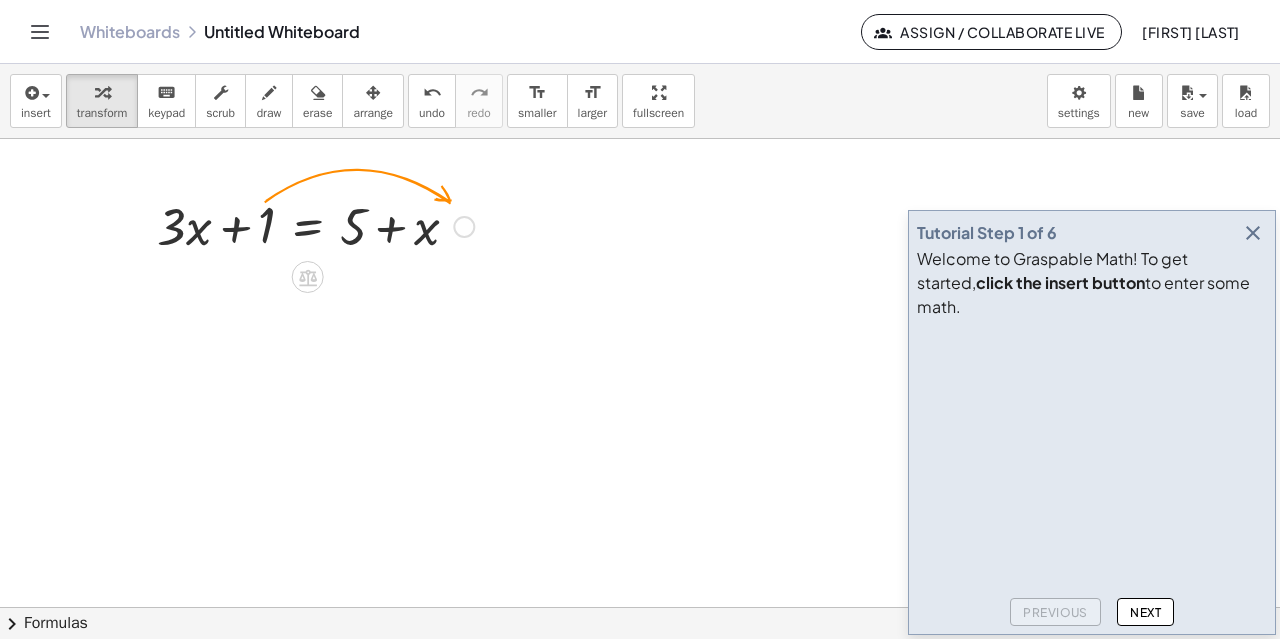 click at bounding box center (464, 227) 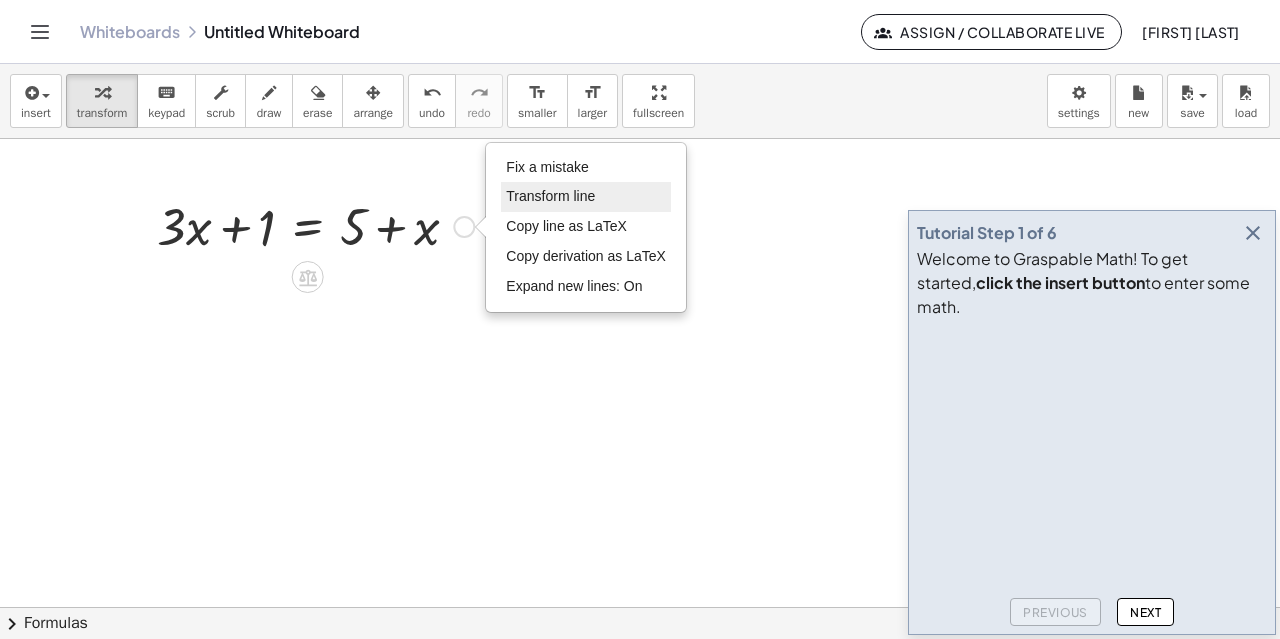 click on "Transform line" at bounding box center [550, 196] 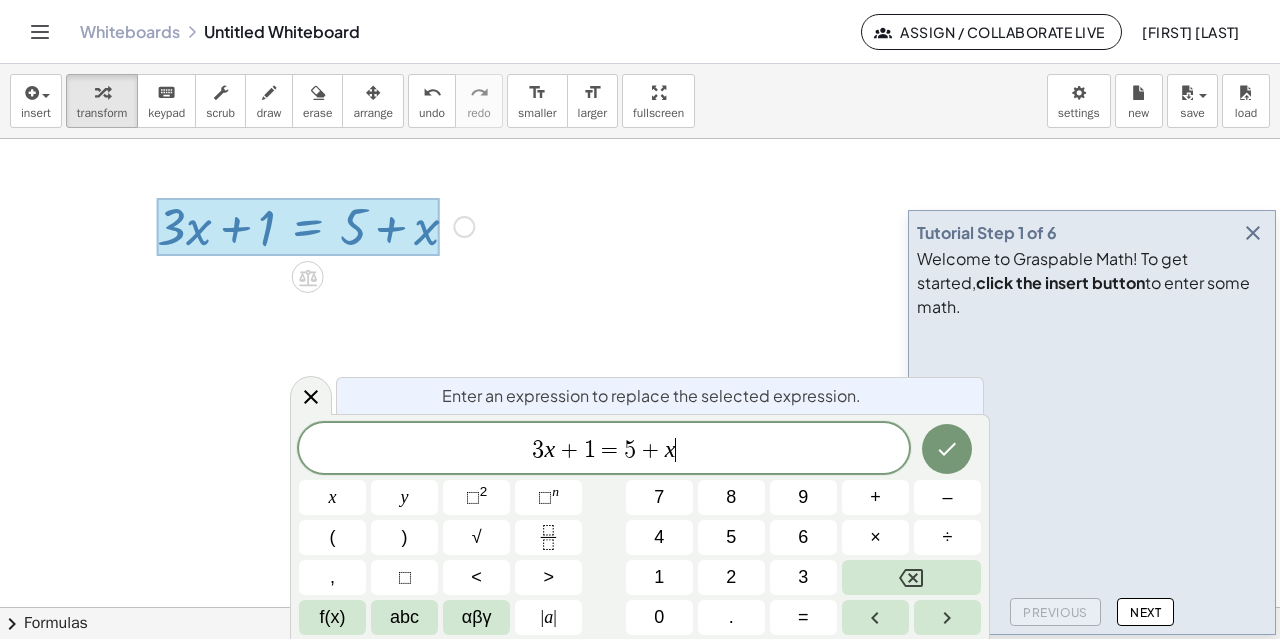 click on "3 x + 1 = 5 + x ​" at bounding box center [604, 450] 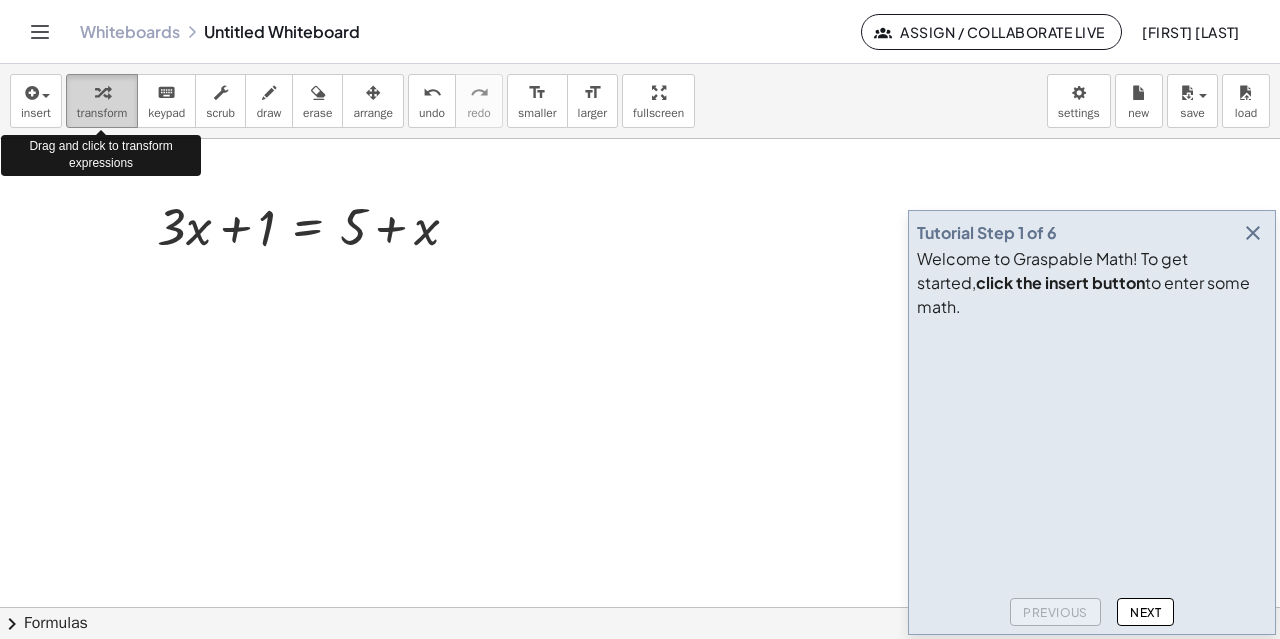click on "transform" at bounding box center [102, 113] 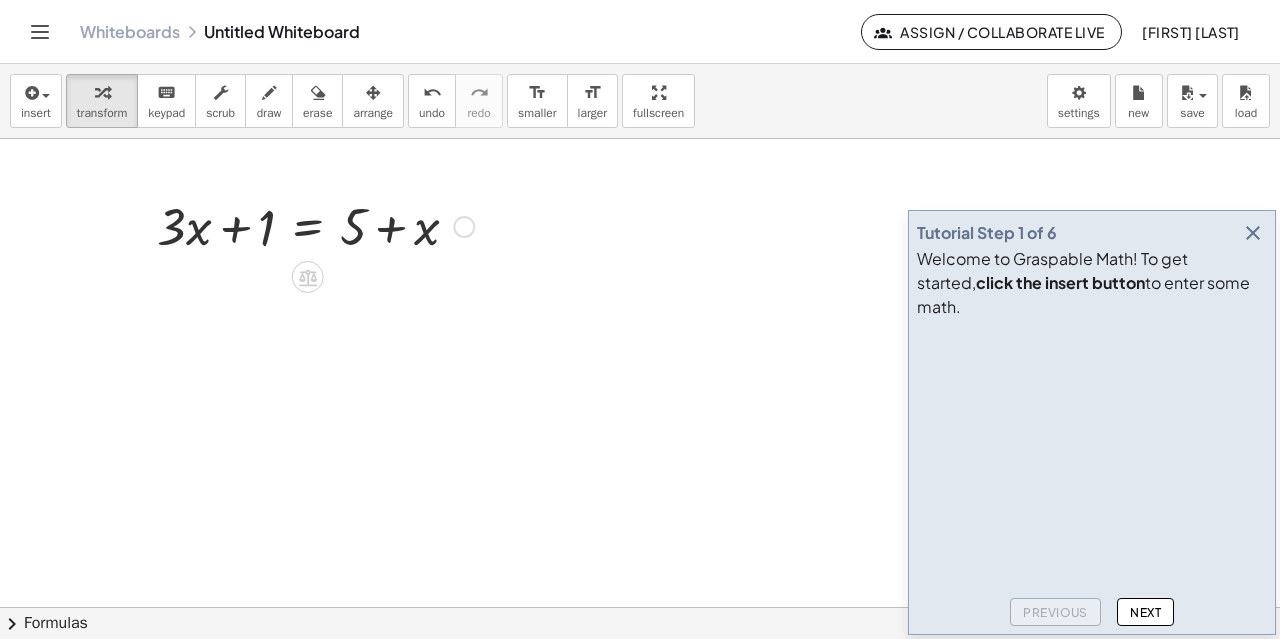 click on "Fix a mistake Transform line Copy line as LaTeX Copy derivation as LaTeX Expand new lines: On" at bounding box center [464, 227] 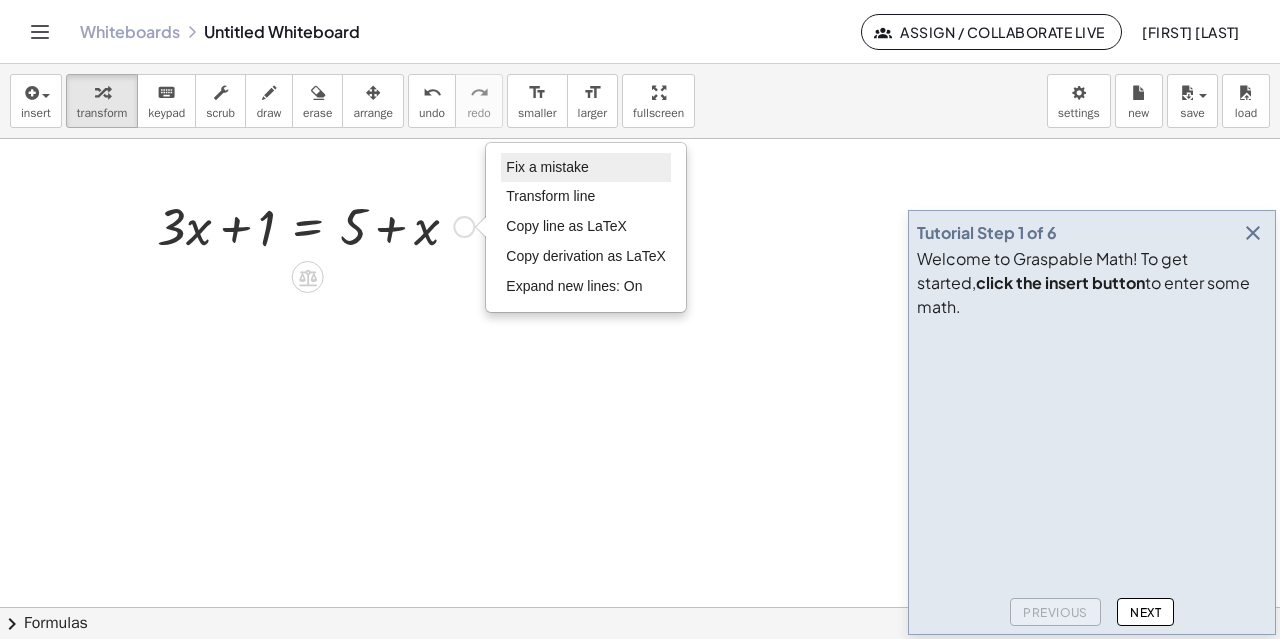click on "Fix a mistake" at bounding box center [547, 167] 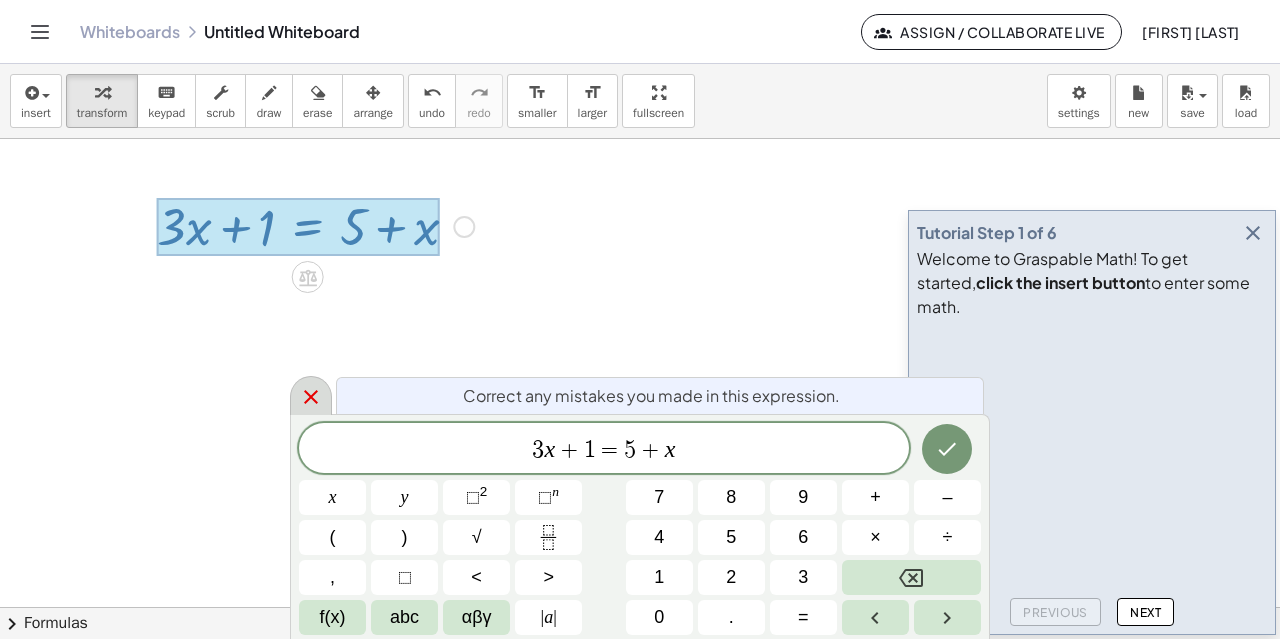 click 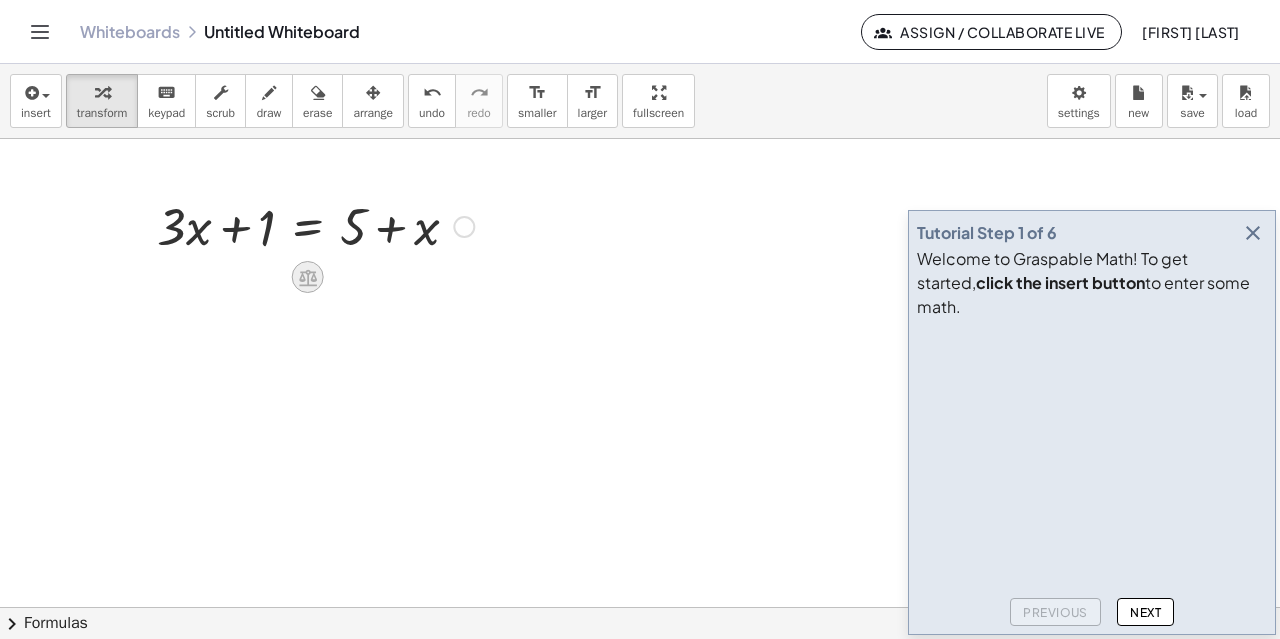 click at bounding box center (308, 277) 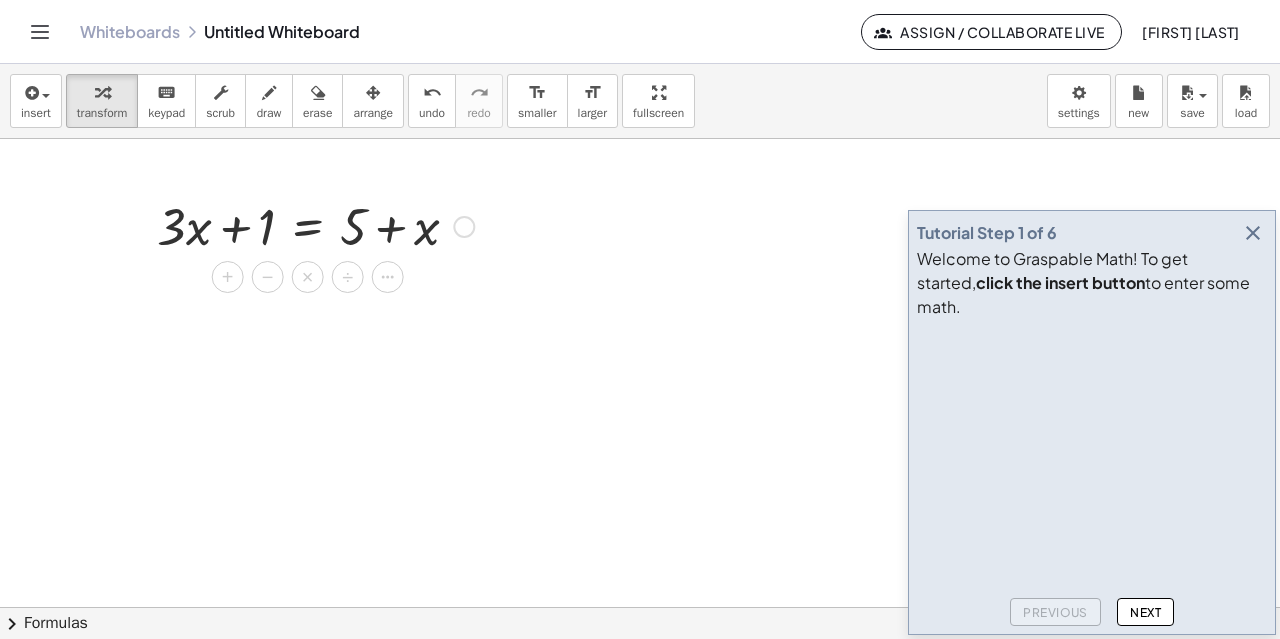 click at bounding box center [315, 225] 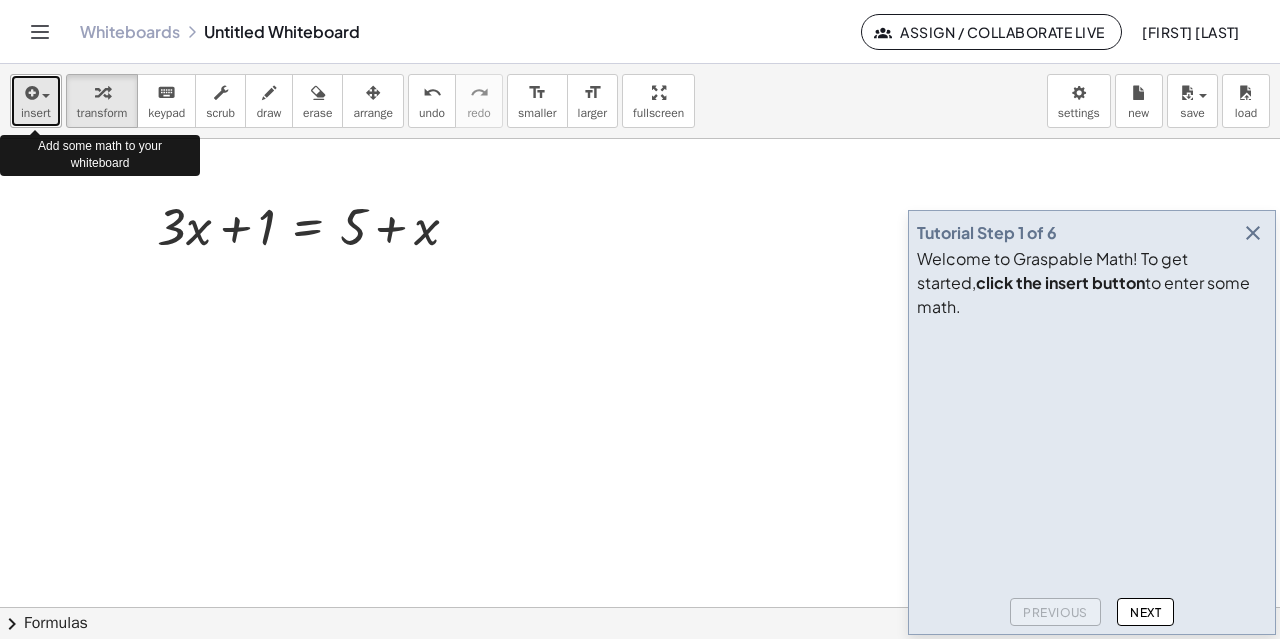 click at bounding box center (36, 92) 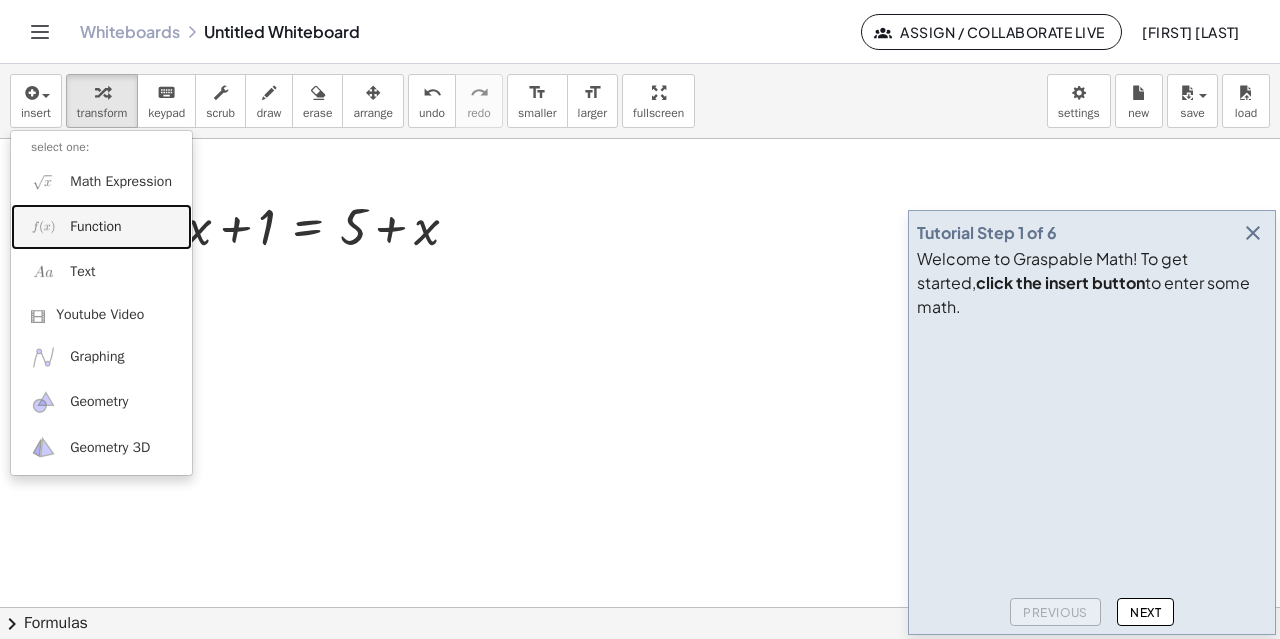 click on "Function" at bounding box center (101, 226) 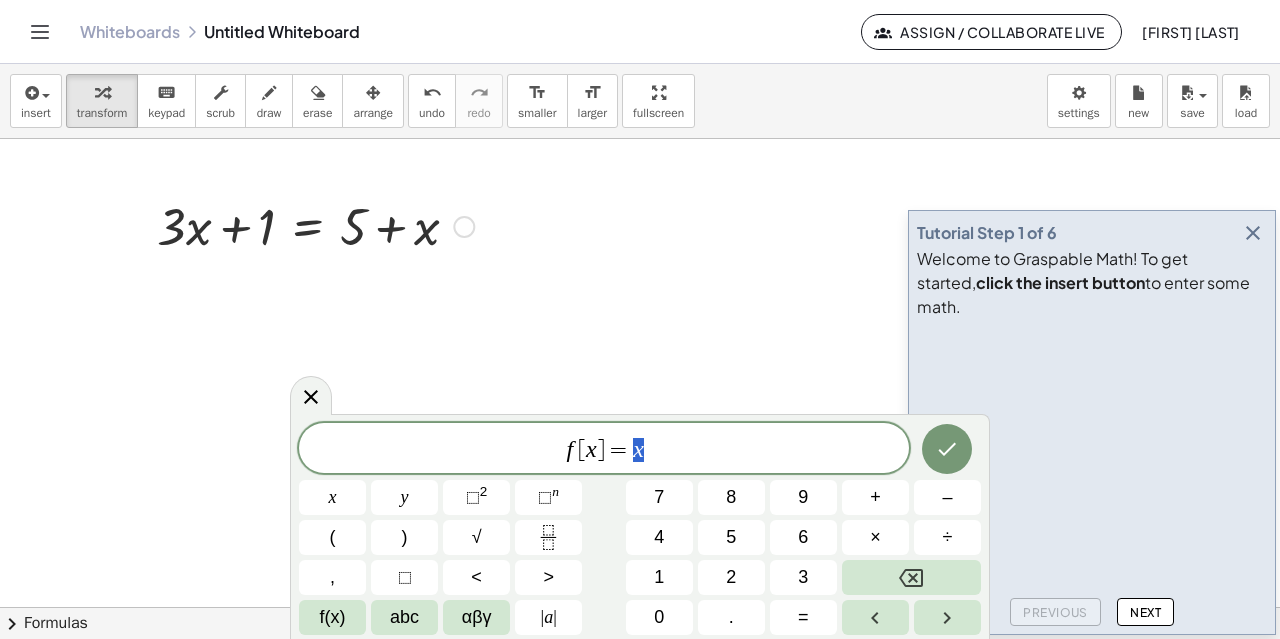 click on "Fix a mistake Transform line Copy line as LaTeX Copy derivation as LaTeX Expand new lines: On" at bounding box center [464, 227] 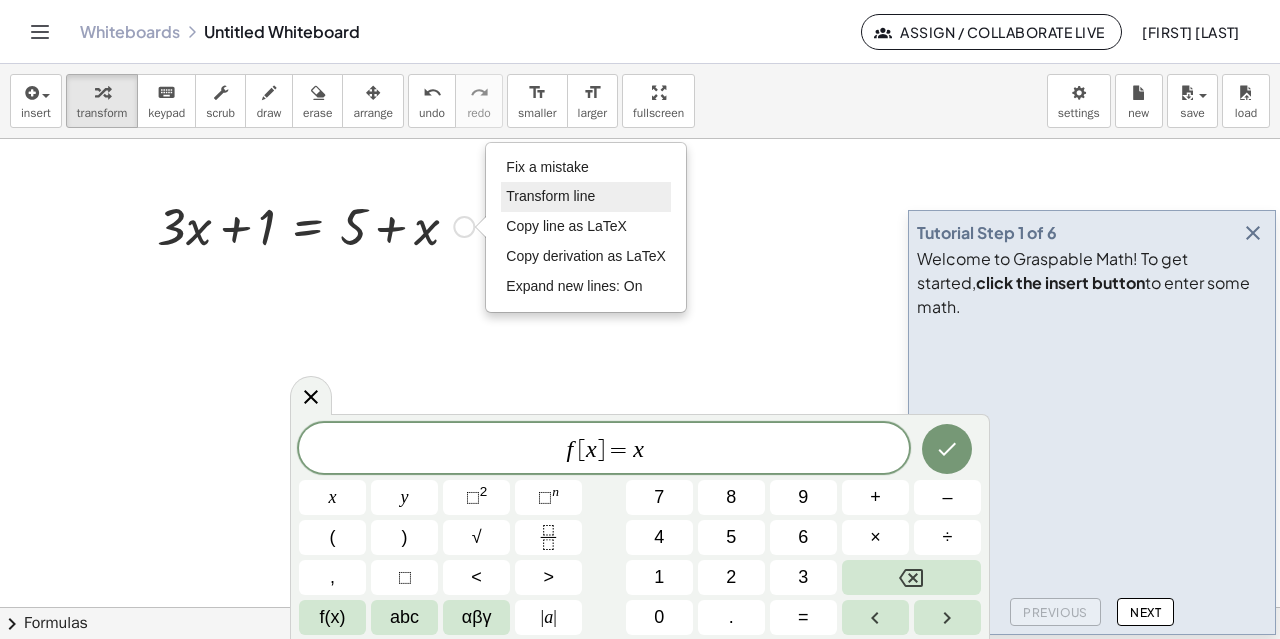 click on "Transform line" at bounding box center [550, 196] 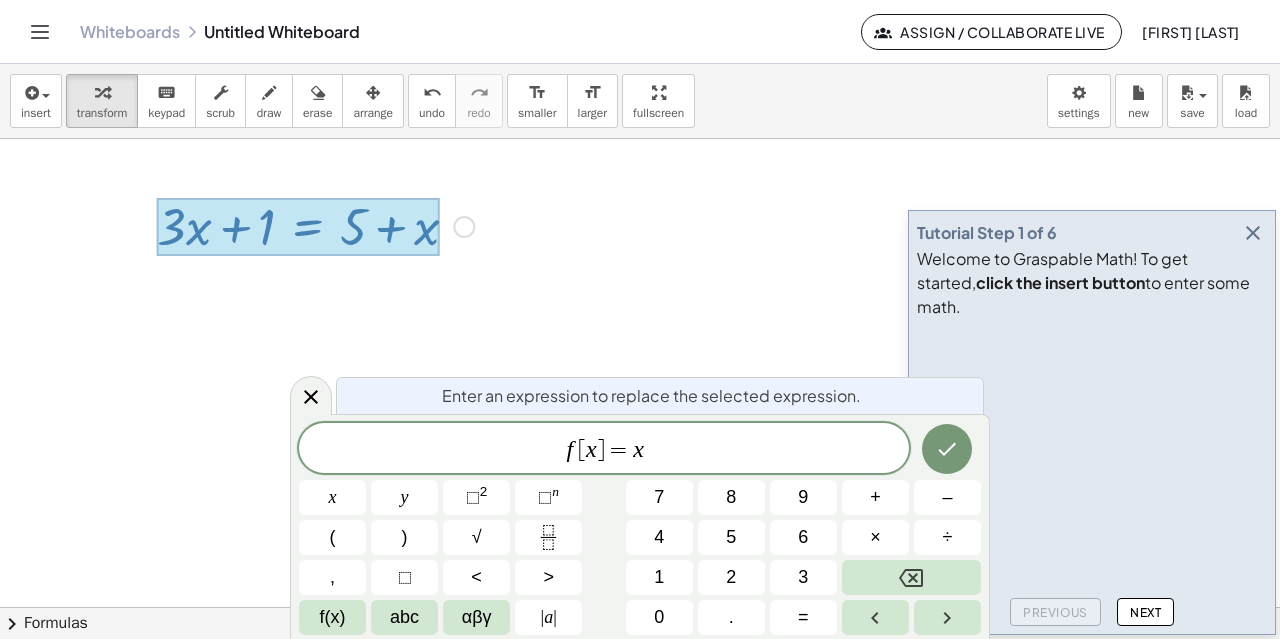 click on "Fix a mistake Transform line Copy line as LaTeX Copy derivation as LaTeX Expand new lines: On" at bounding box center [464, 227] 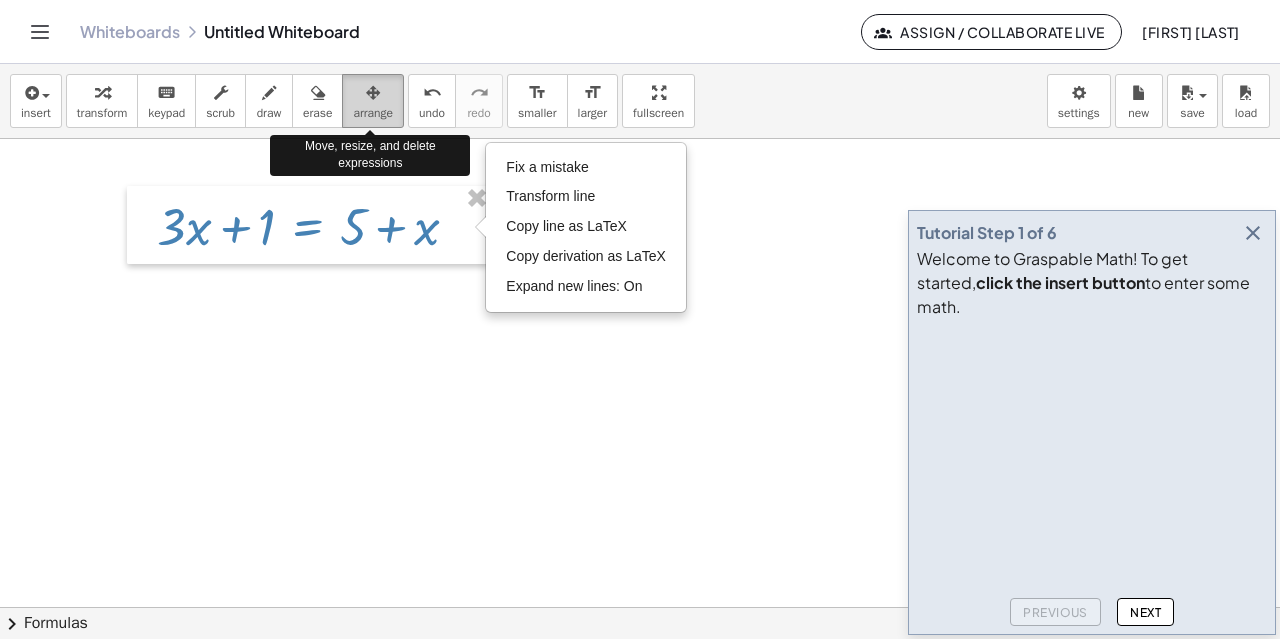 click at bounding box center [373, 93] 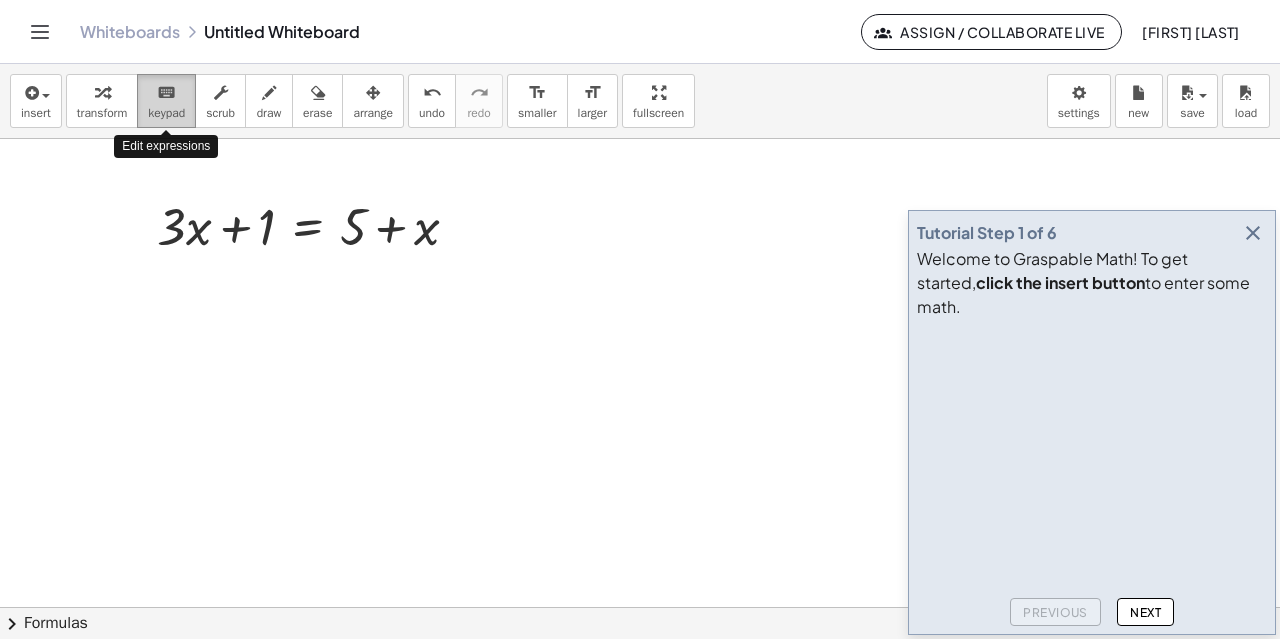 click on "keyboard" at bounding box center (166, 93) 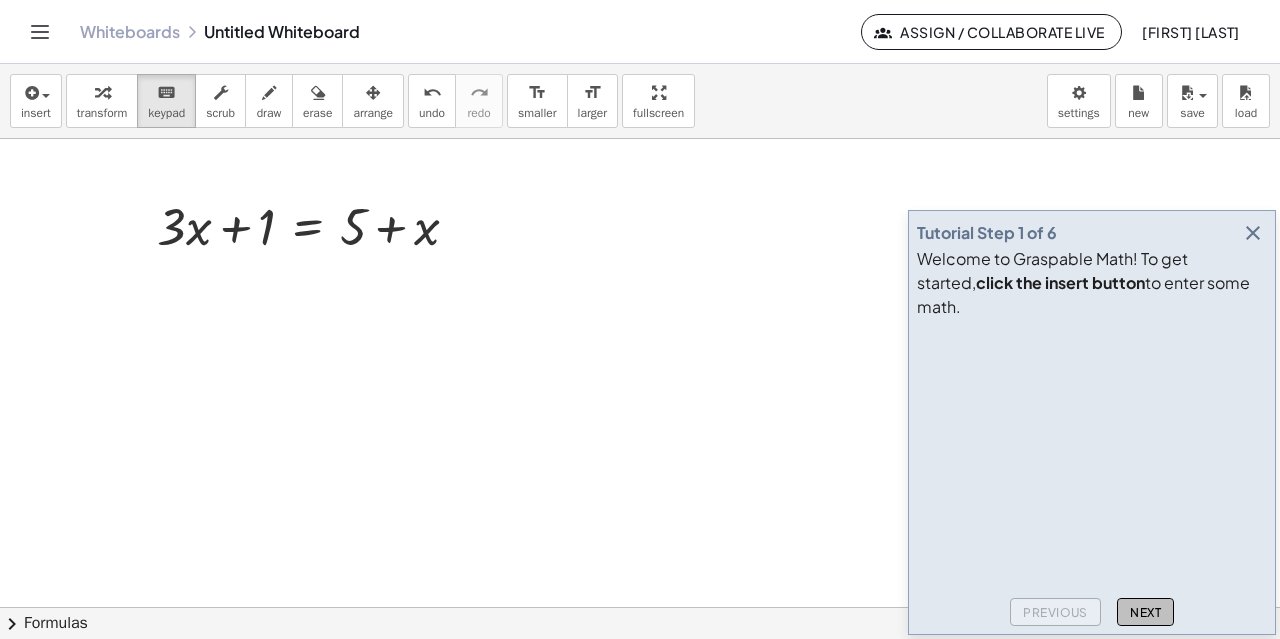 click on "Next" 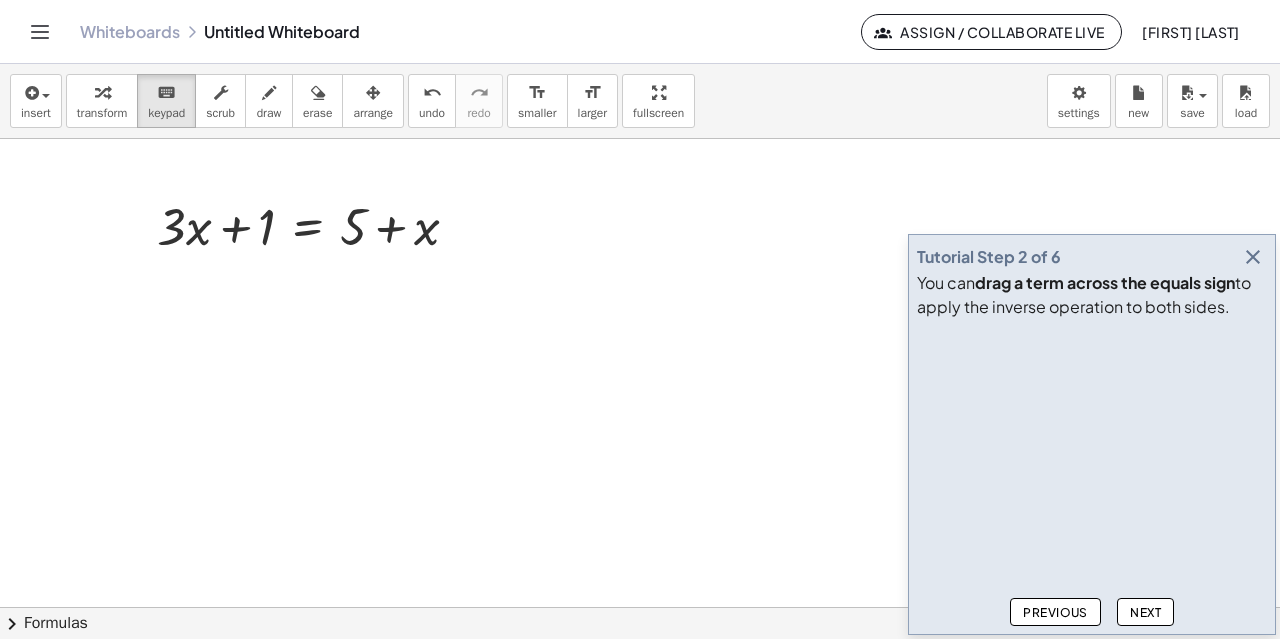 drag, startPoint x: 250, startPoint y: 231, endPoint x: 430, endPoint y: 222, distance: 180.22485 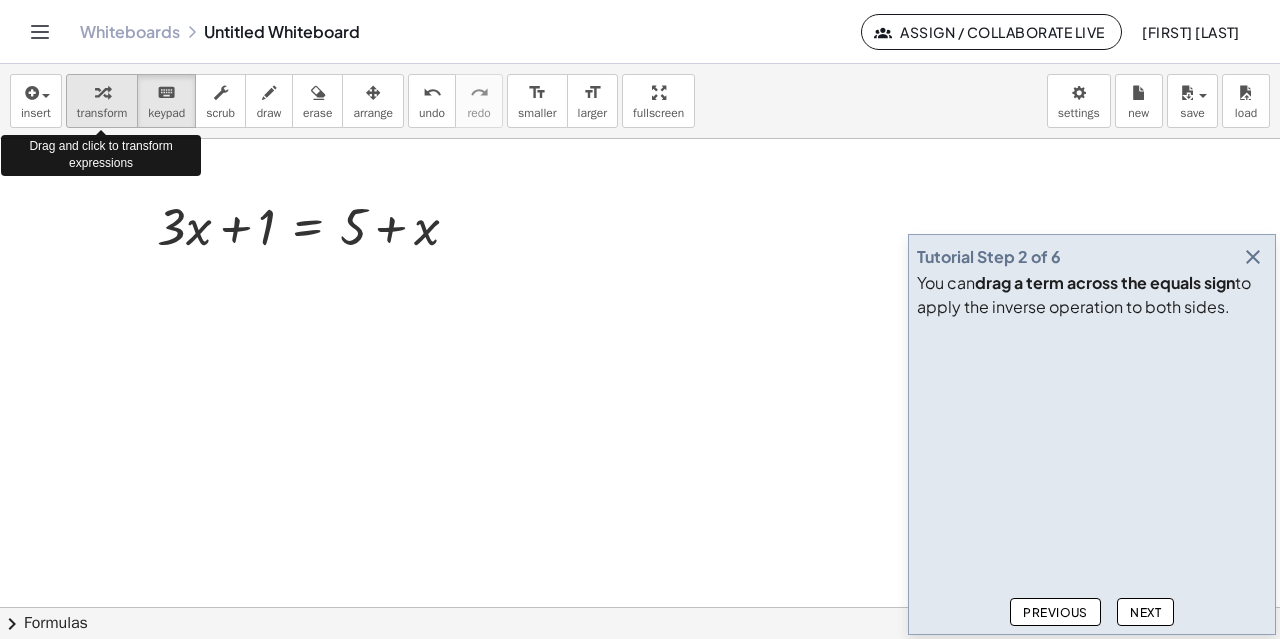 click at bounding box center [102, 92] 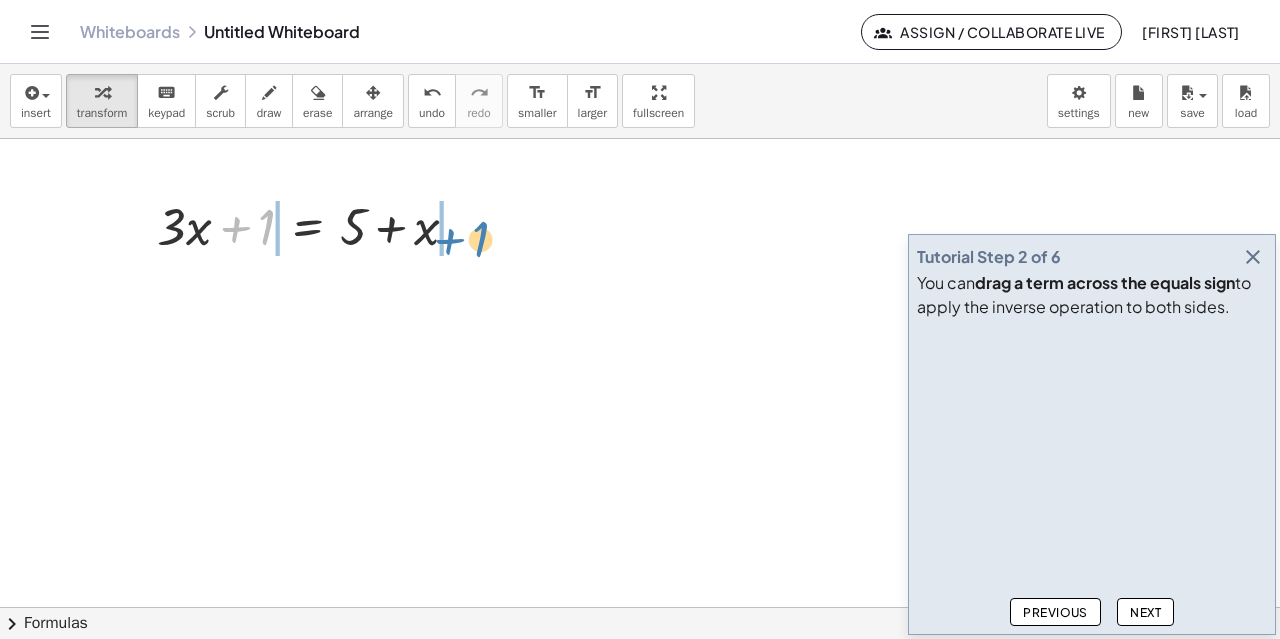 drag, startPoint x: 254, startPoint y: 223, endPoint x: 468, endPoint y: 235, distance: 214.33618 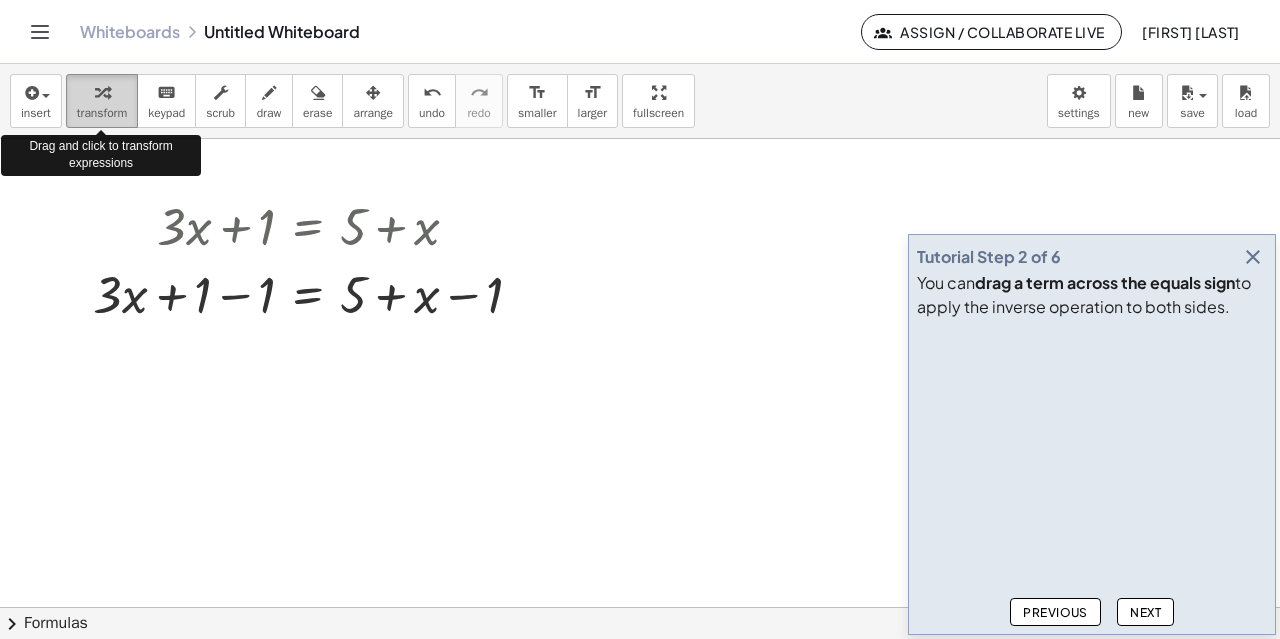 click at bounding box center [102, 93] 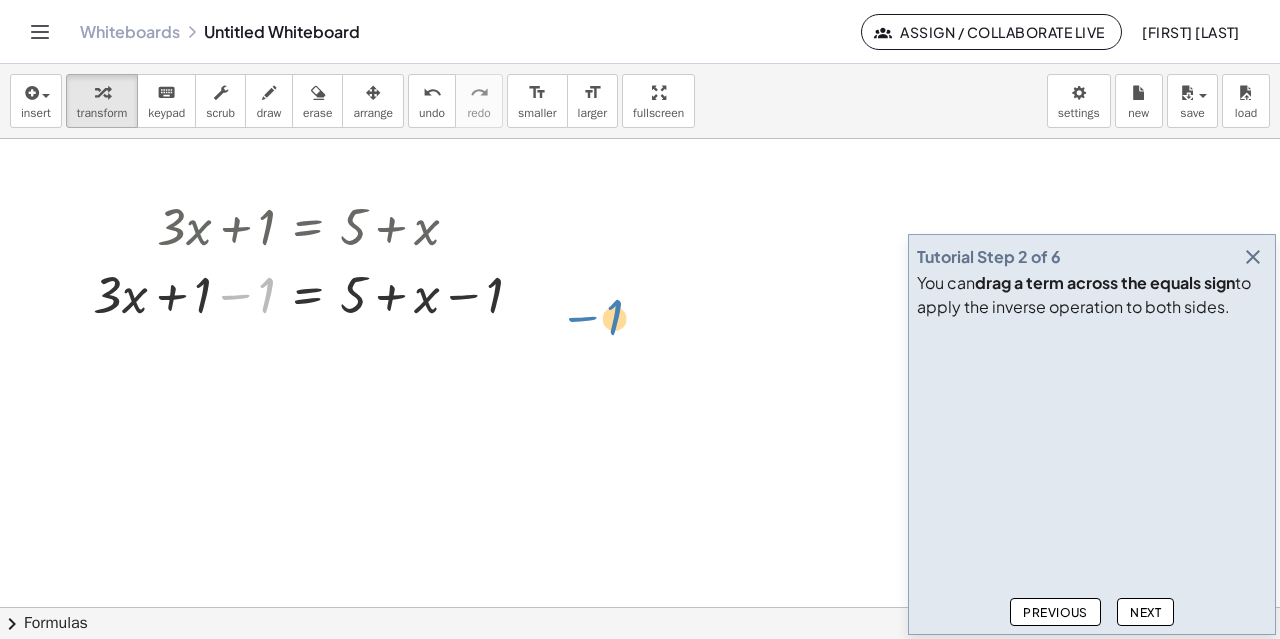 drag, startPoint x: 224, startPoint y: 289, endPoint x: 572, endPoint y: 311, distance: 348.6947 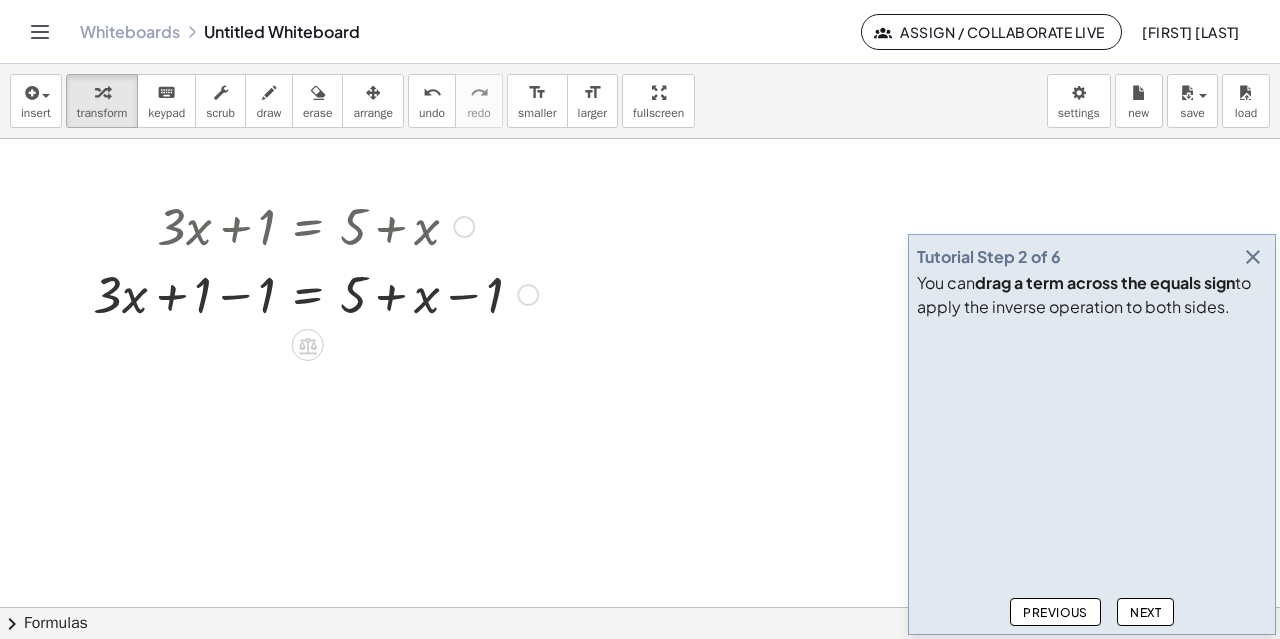 click on "Fix a mistake Transform line Copy line as LaTeX Copy derivation as LaTeX Expand new lines: On" at bounding box center (528, 295) 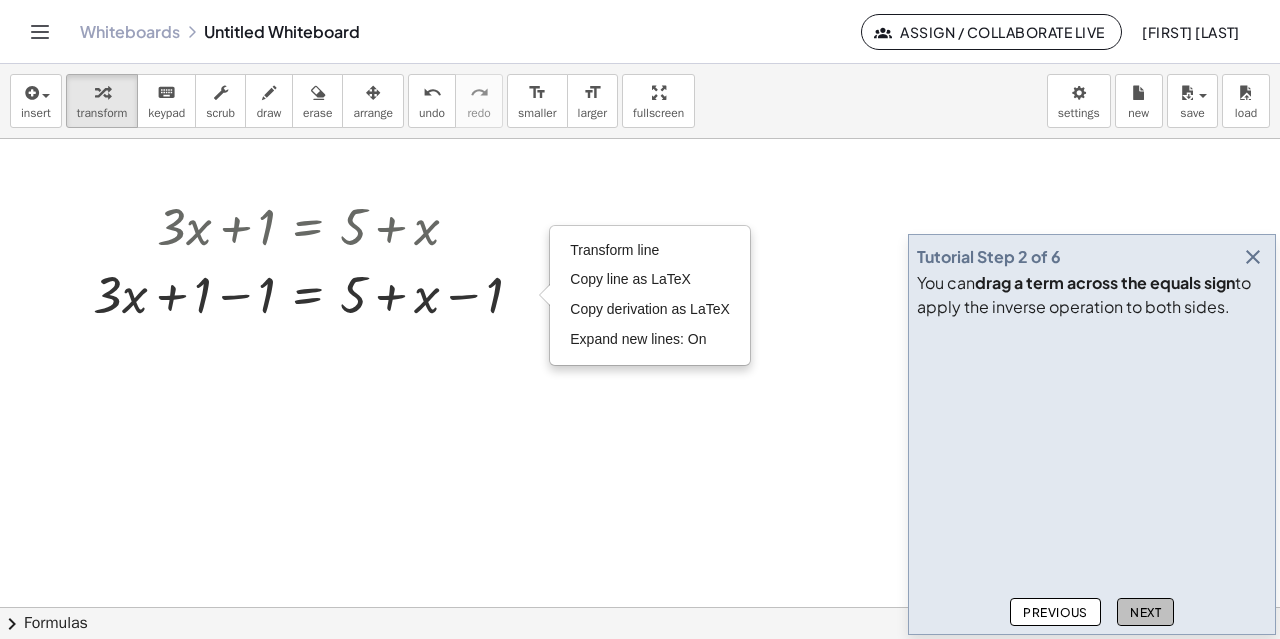 click on "Next" 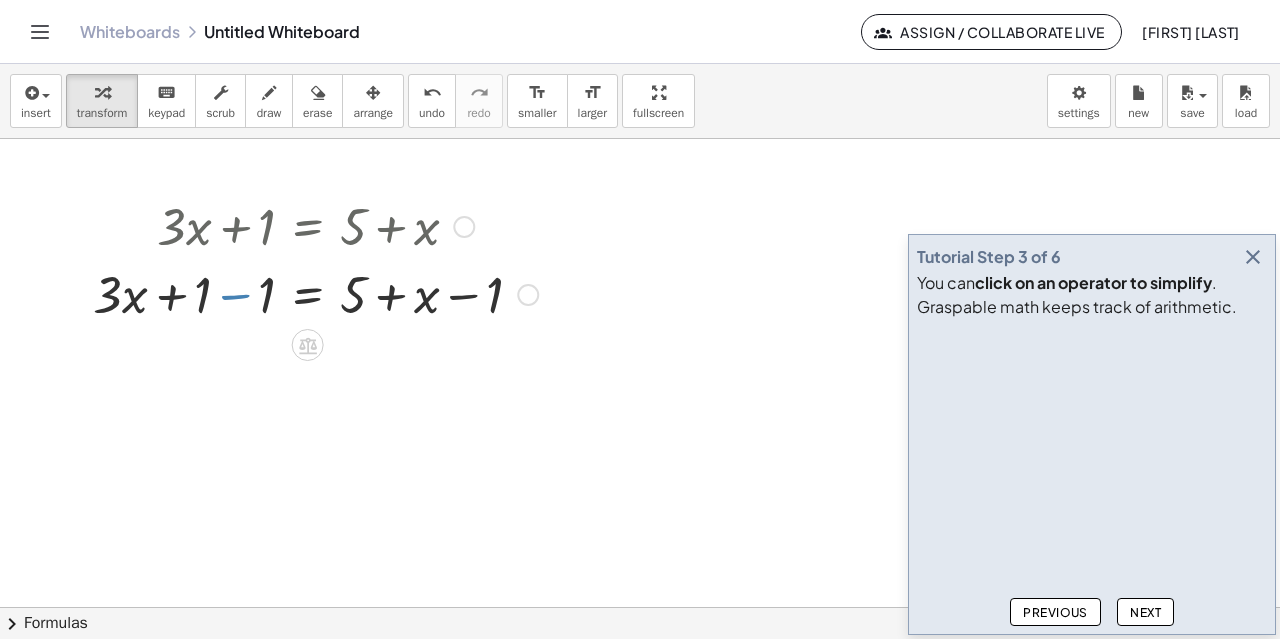 click at bounding box center (315, 293) 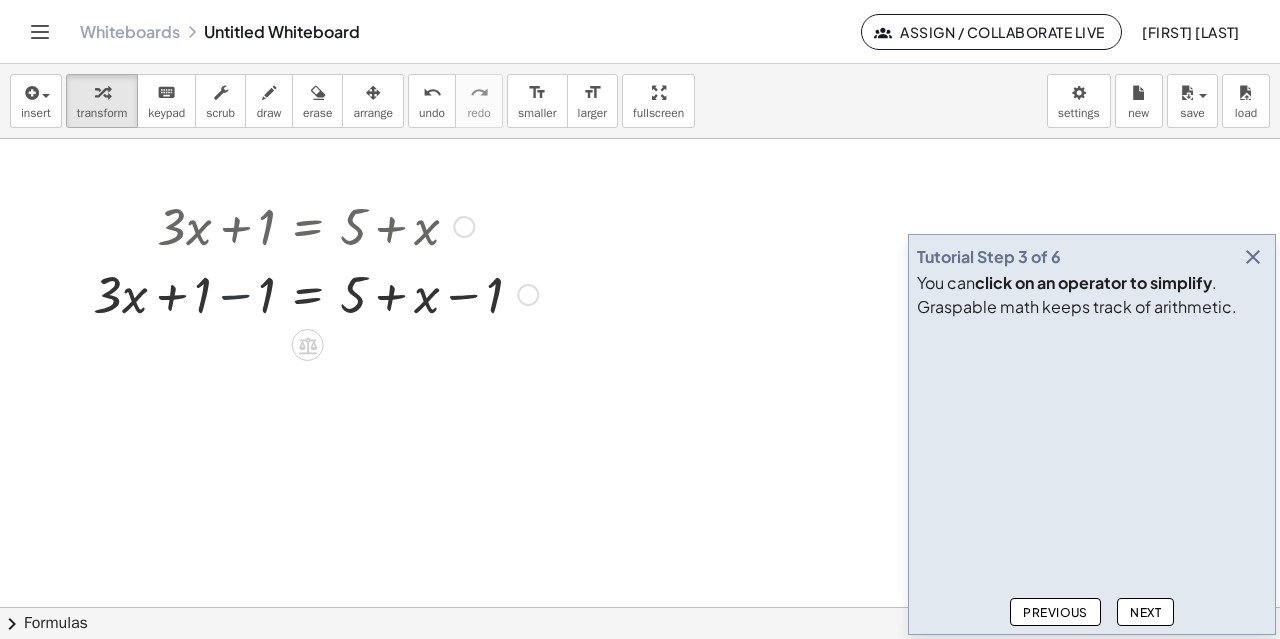 click at bounding box center [315, 293] 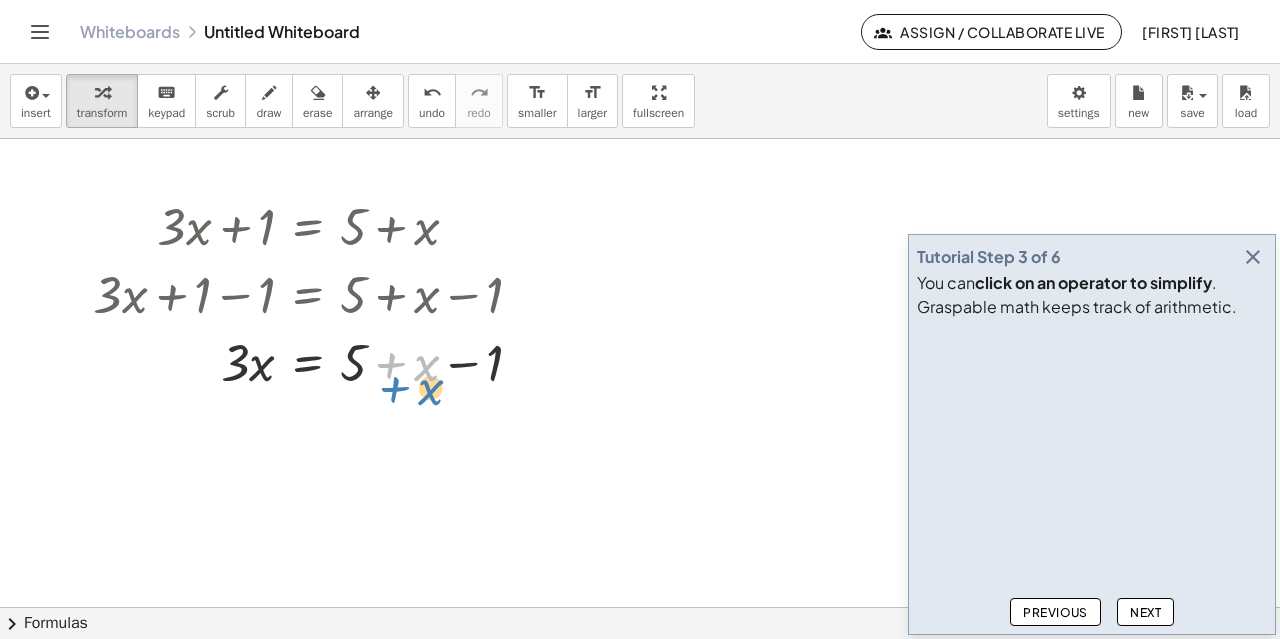 drag, startPoint x: 390, startPoint y: 365, endPoint x: 394, endPoint y: 387, distance: 22.36068 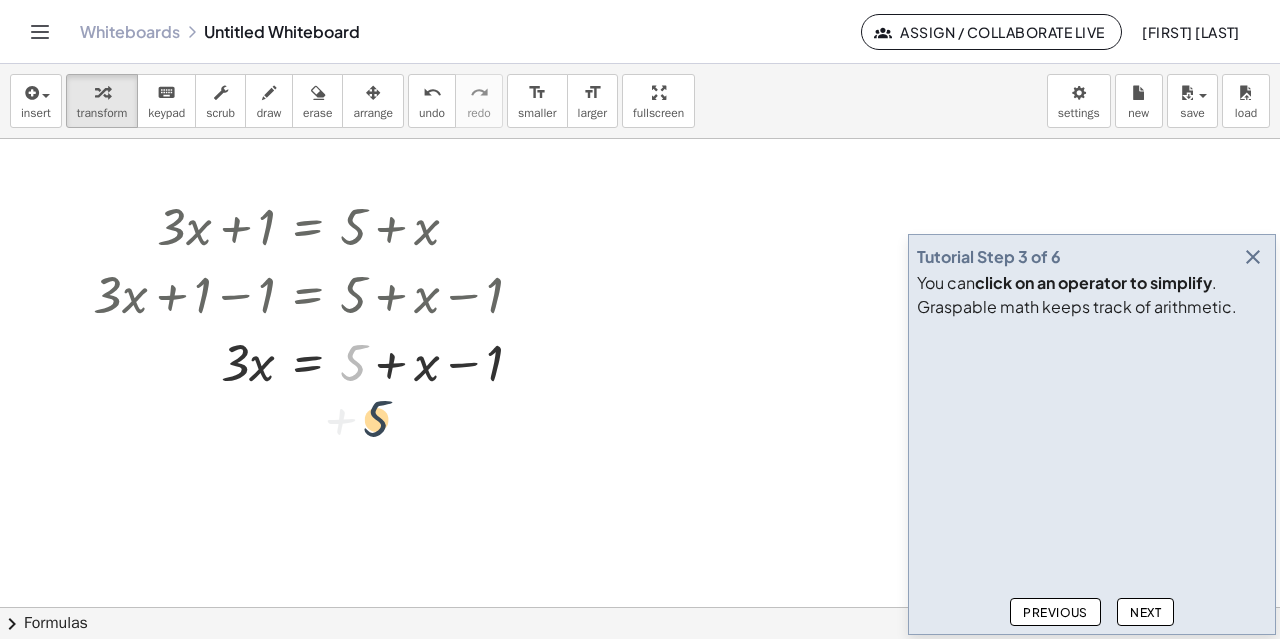drag, startPoint x: 350, startPoint y: 364, endPoint x: 384, endPoint y: 437, distance: 80.529495 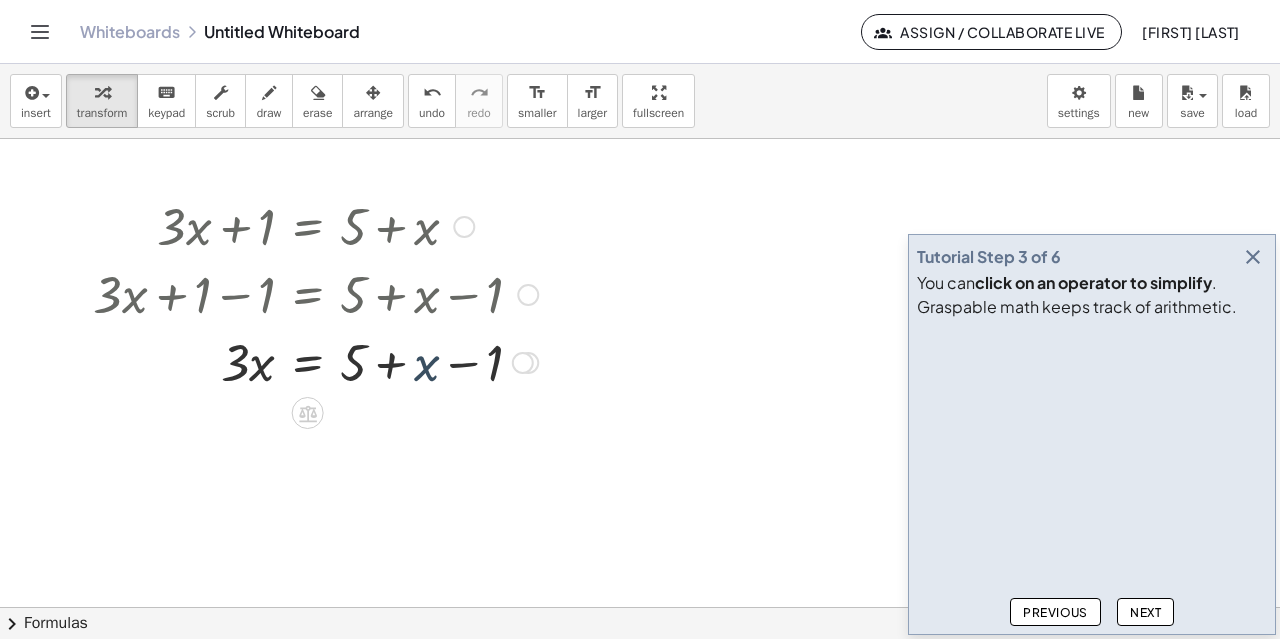 click at bounding box center [315, 361] 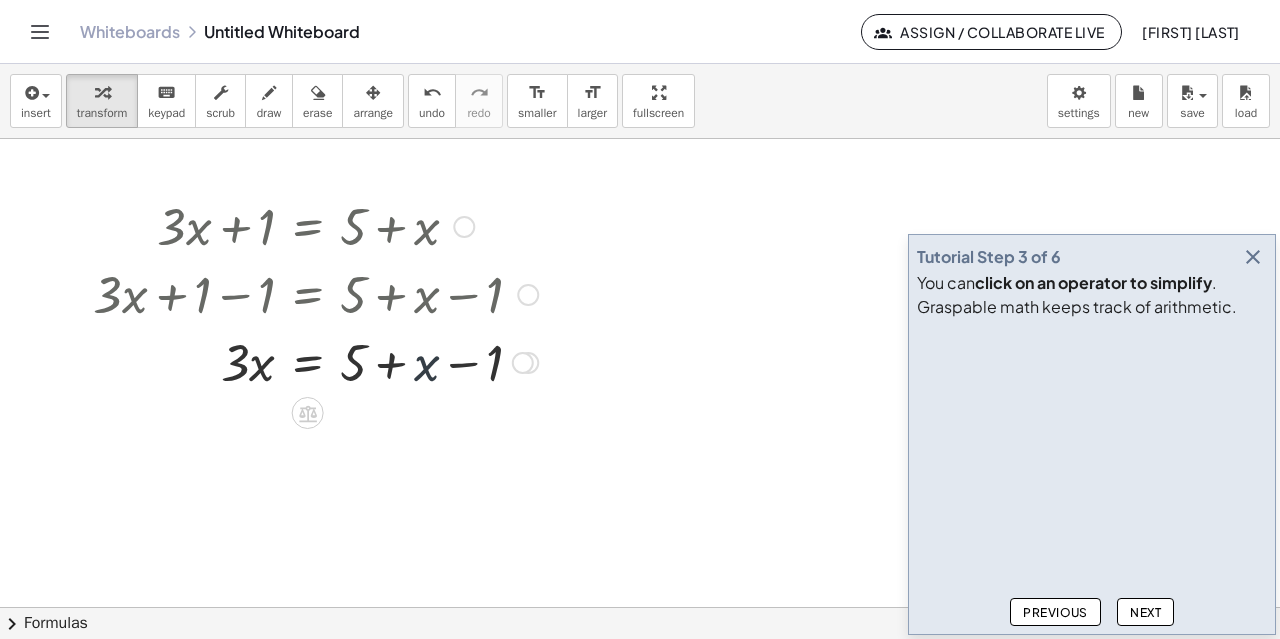click at bounding box center [315, 361] 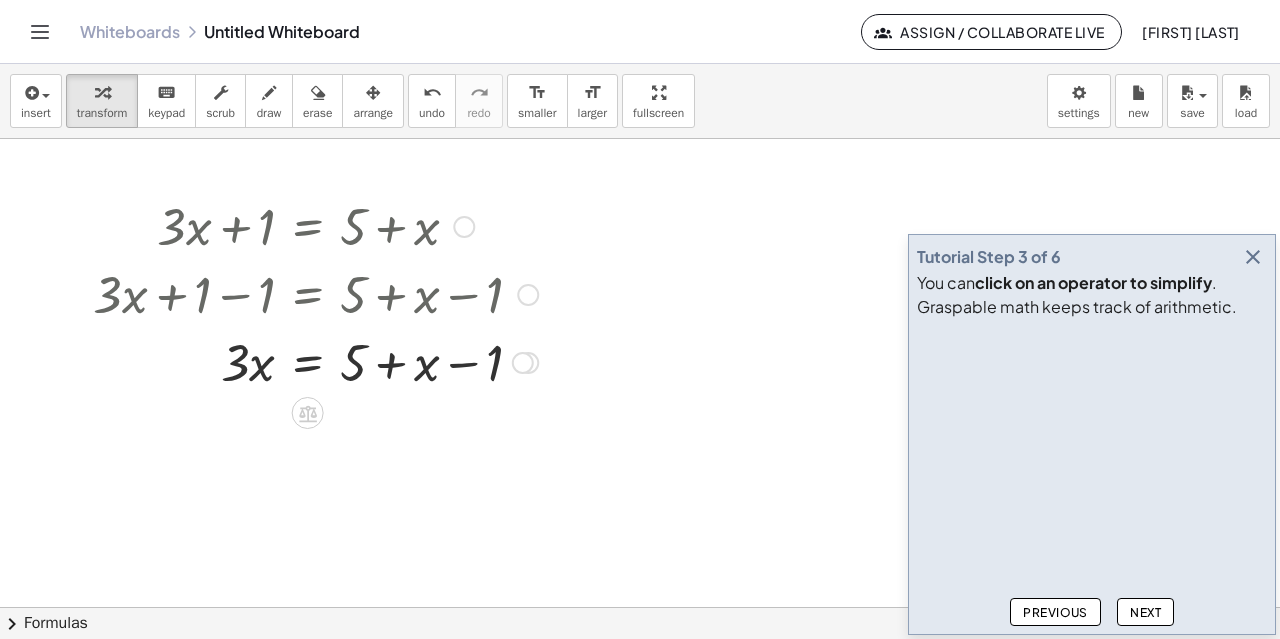 click at bounding box center (523, 363) 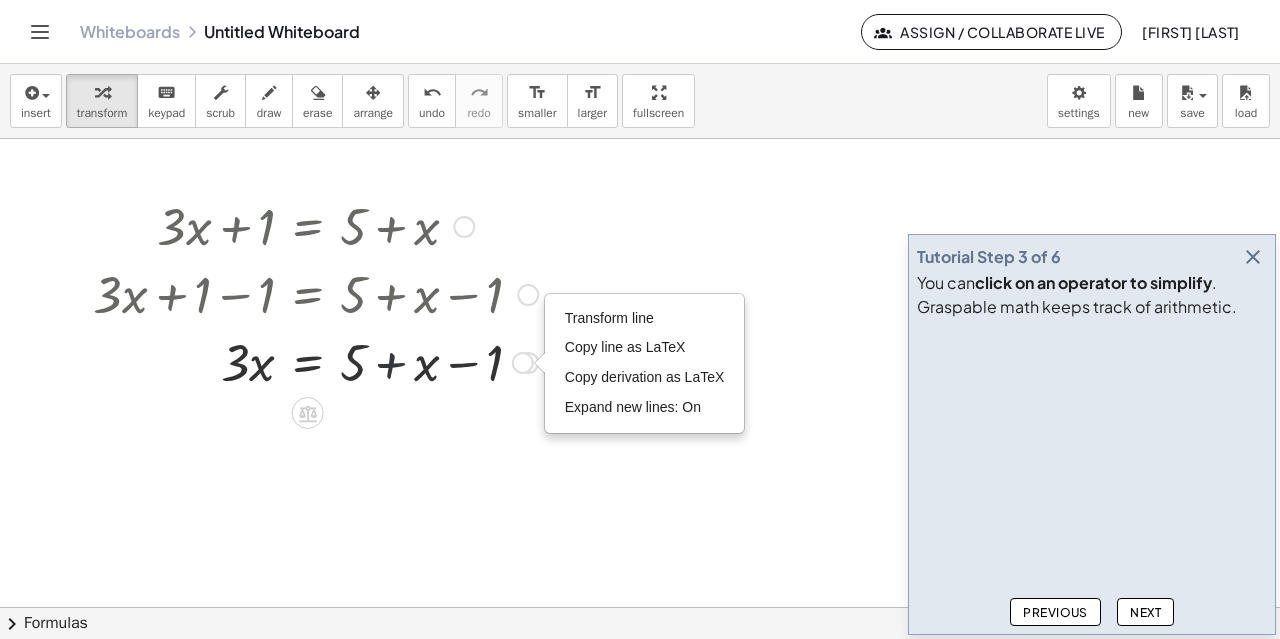 click at bounding box center [315, 361] 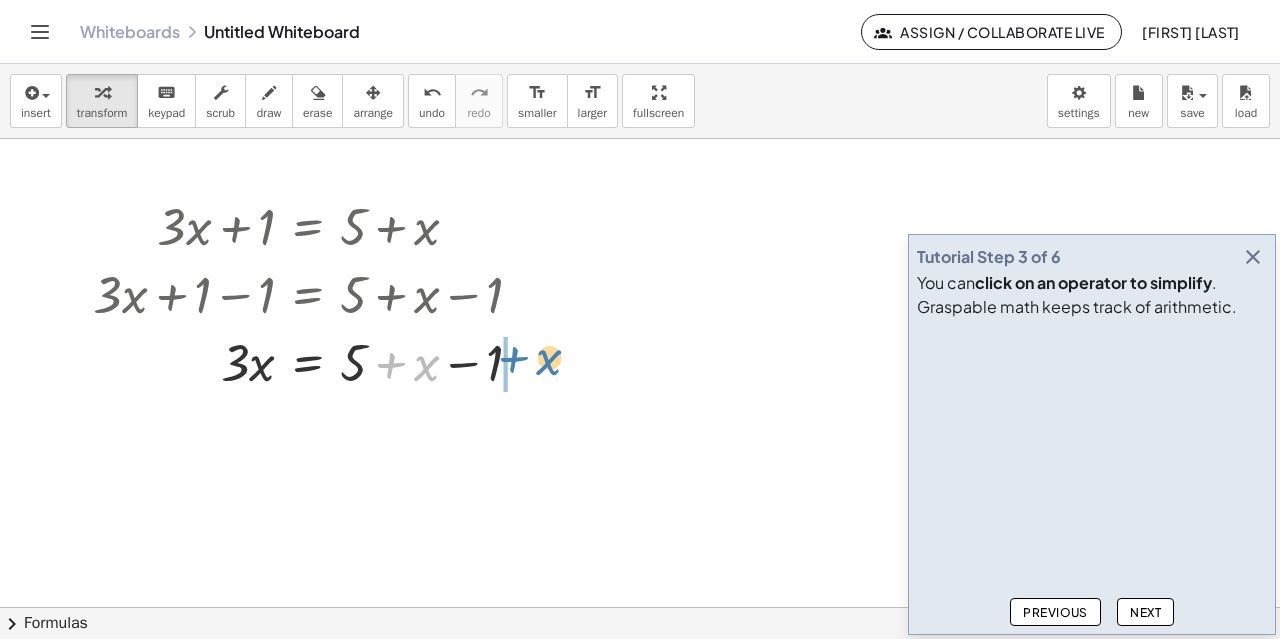 drag, startPoint x: 423, startPoint y: 367, endPoint x: 546, endPoint y: 361, distance: 123.146255 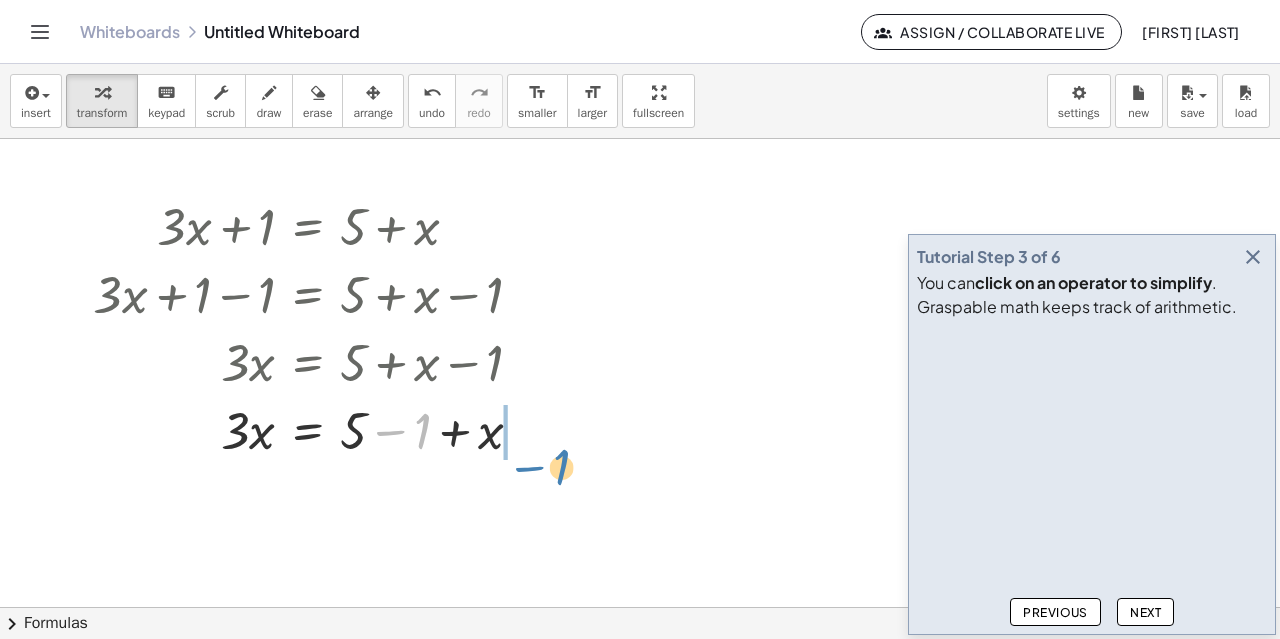drag, startPoint x: 374, startPoint y: 432, endPoint x: 514, endPoint y: 466, distance: 144.06943 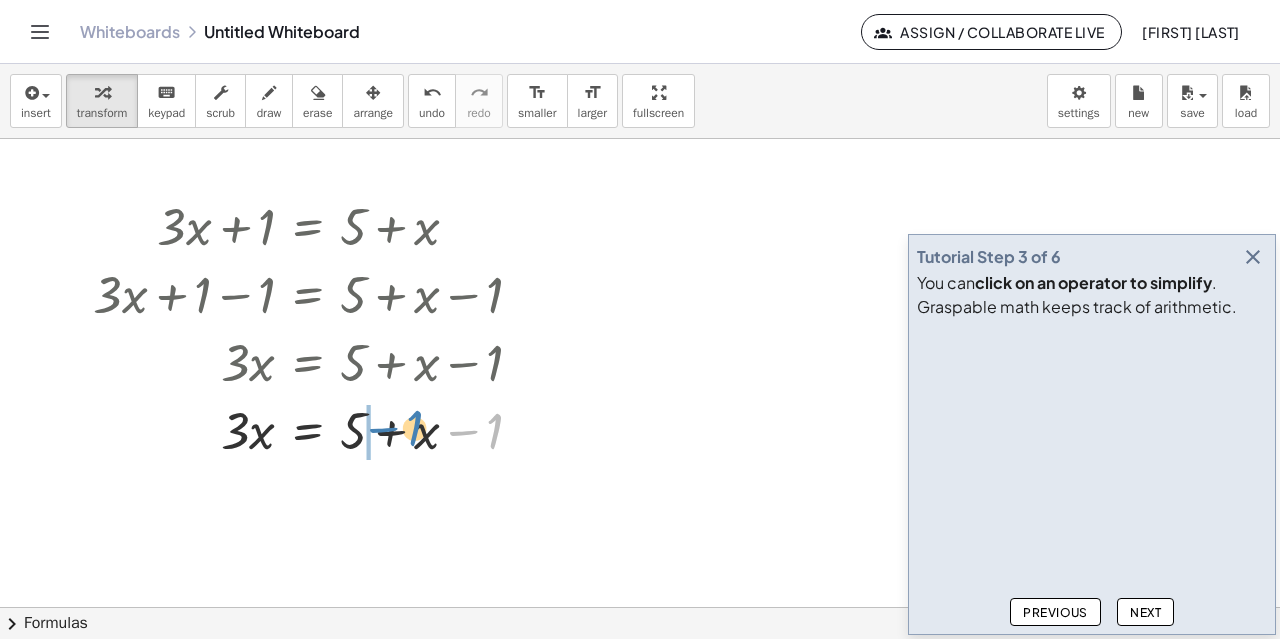 drag, startPoint x: 476, startPoint y: 422, endPoint x: 397, endPoint y: 418, distance: 79.101204 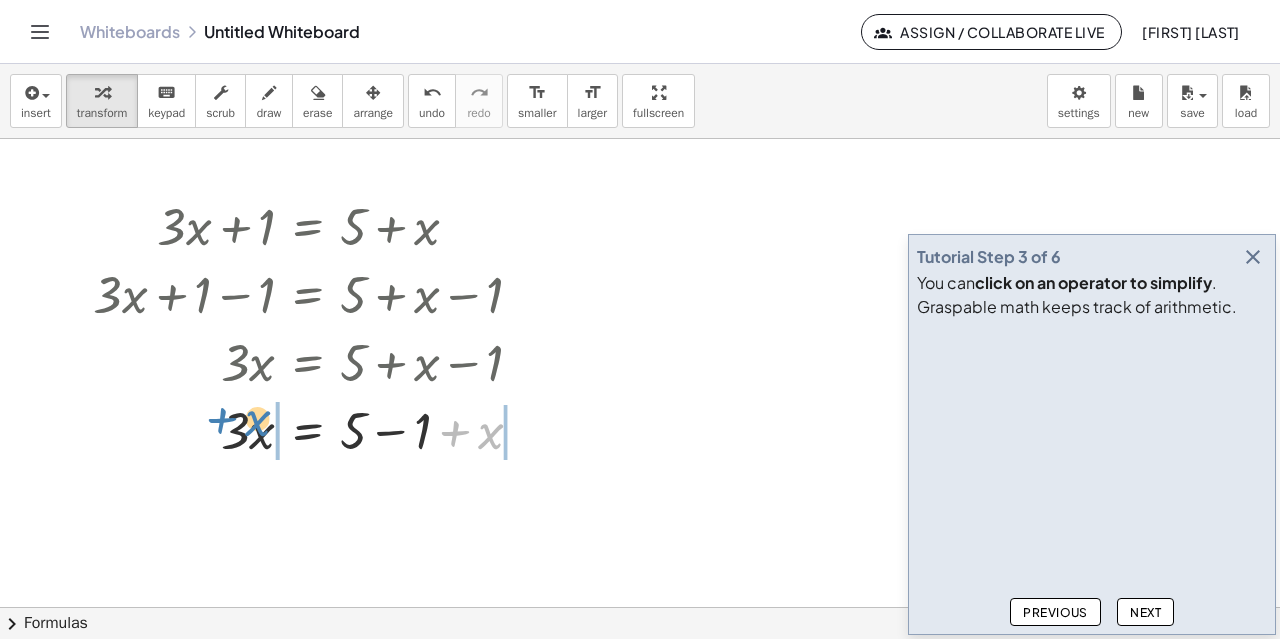 drag, startPoint x: 504, startPoint y: 433, endPoint x: 271, endPoint y: 420, distance: 233.36238 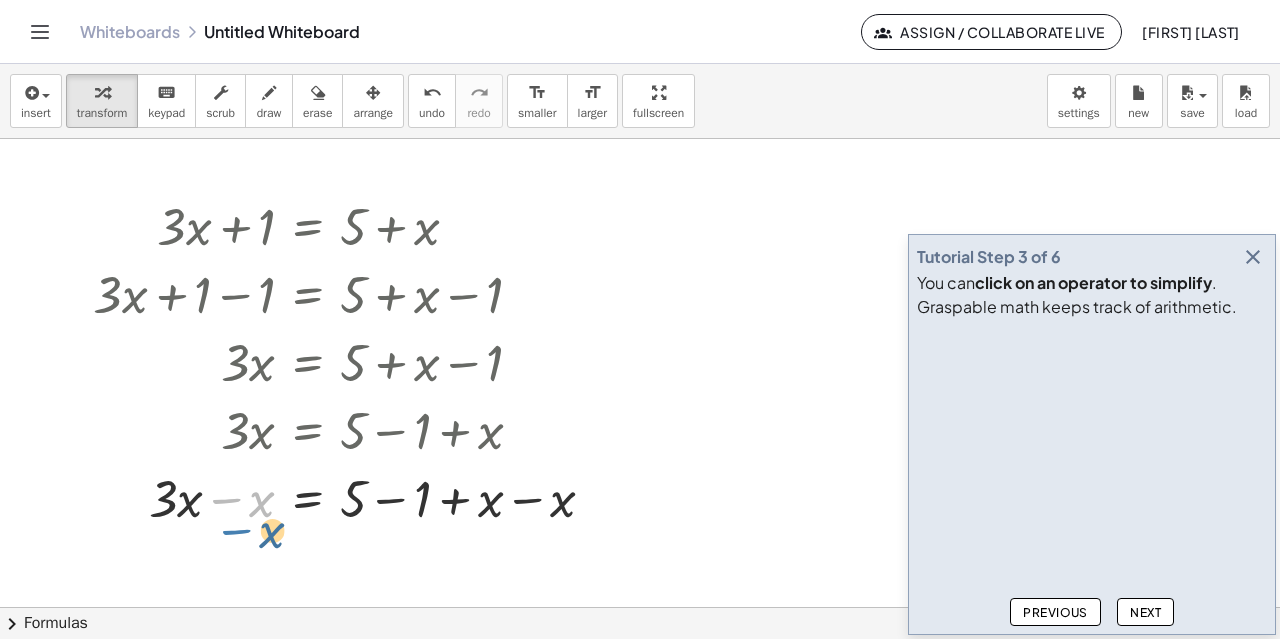 drag, startPoint x: 238, startPoint y: 505, endPoint x: 260, endPoint y: 525, distance: 29.732138 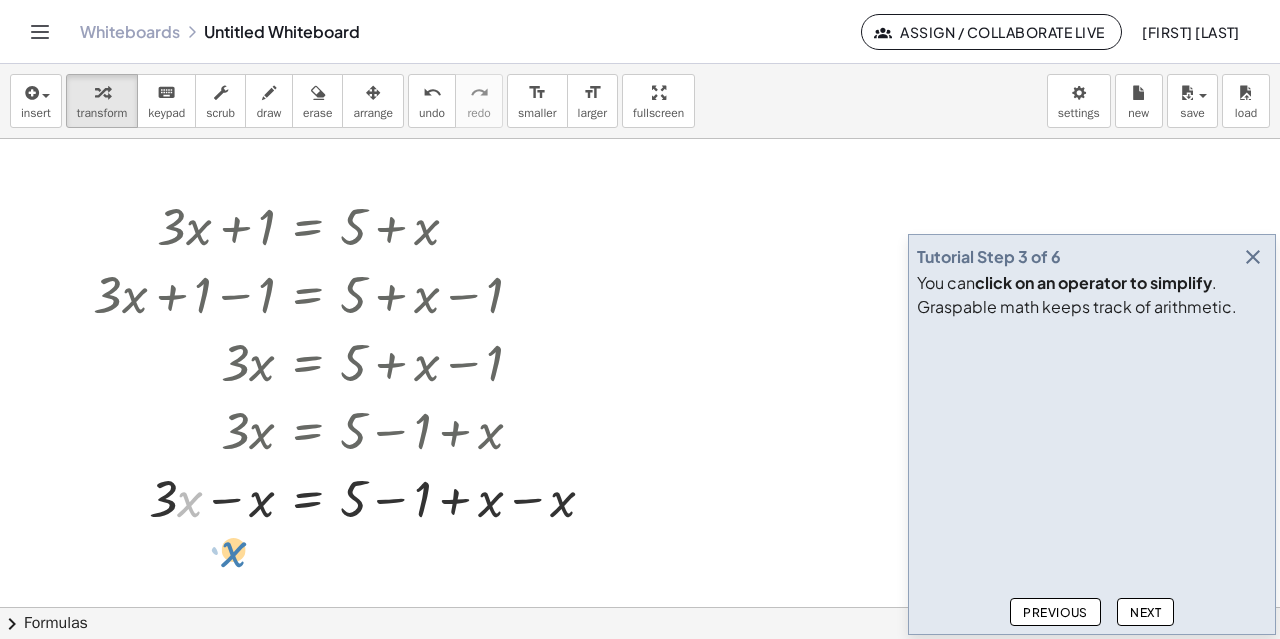 drag, startPoint x: 200, startPoint y: 498, endPoint x: 244, endPoint y: 548, distance: 66.6033 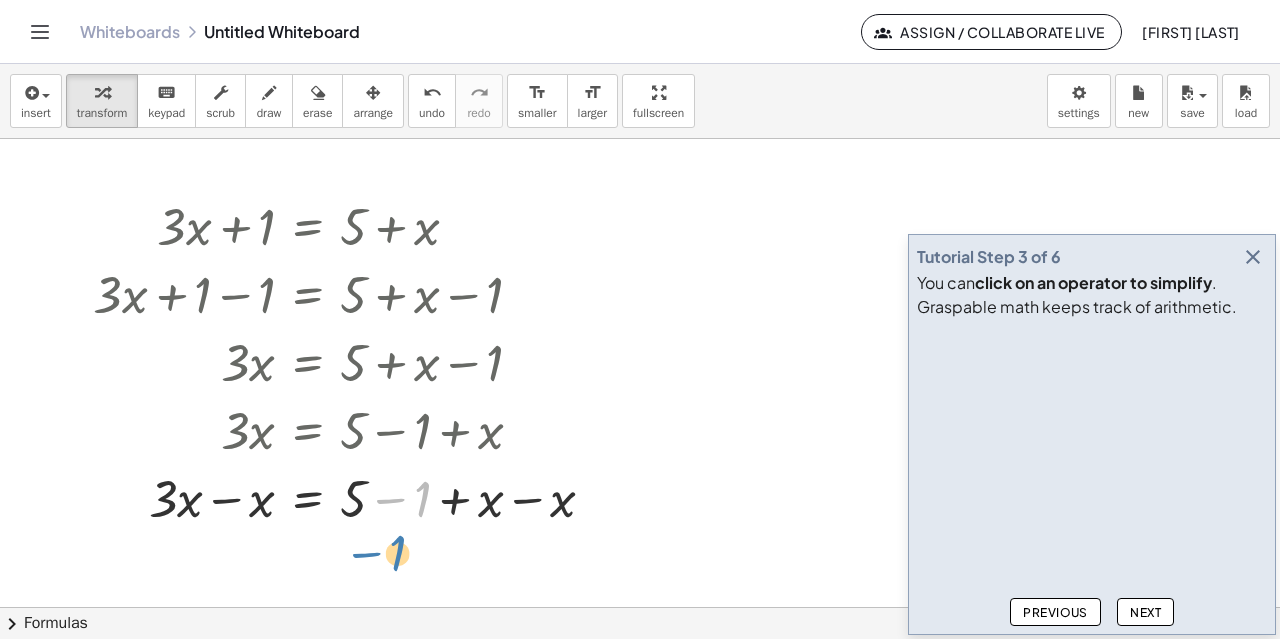 drag, startPoint x: 399, startPoint y: 497, endPoint x: 374, endPoint y: 551, distance: 59.5063 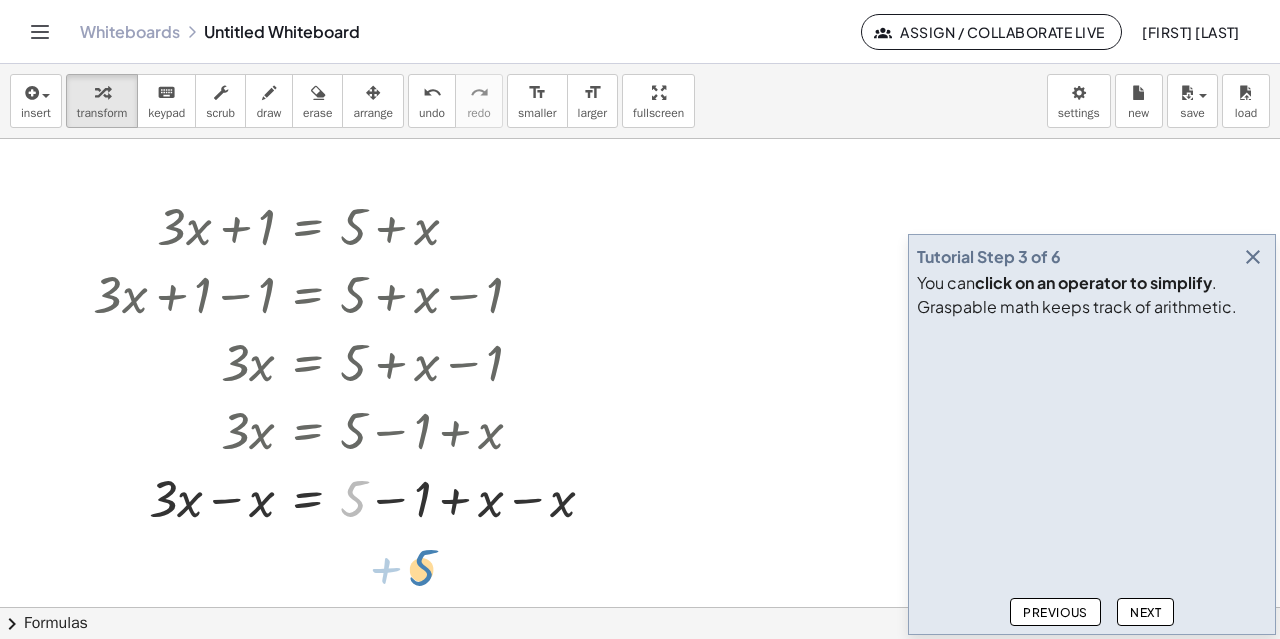 drag, startPoint x: 350, startPoint y: 489, endPoint x: 416, endPoint y: 558, distance: 95.48299 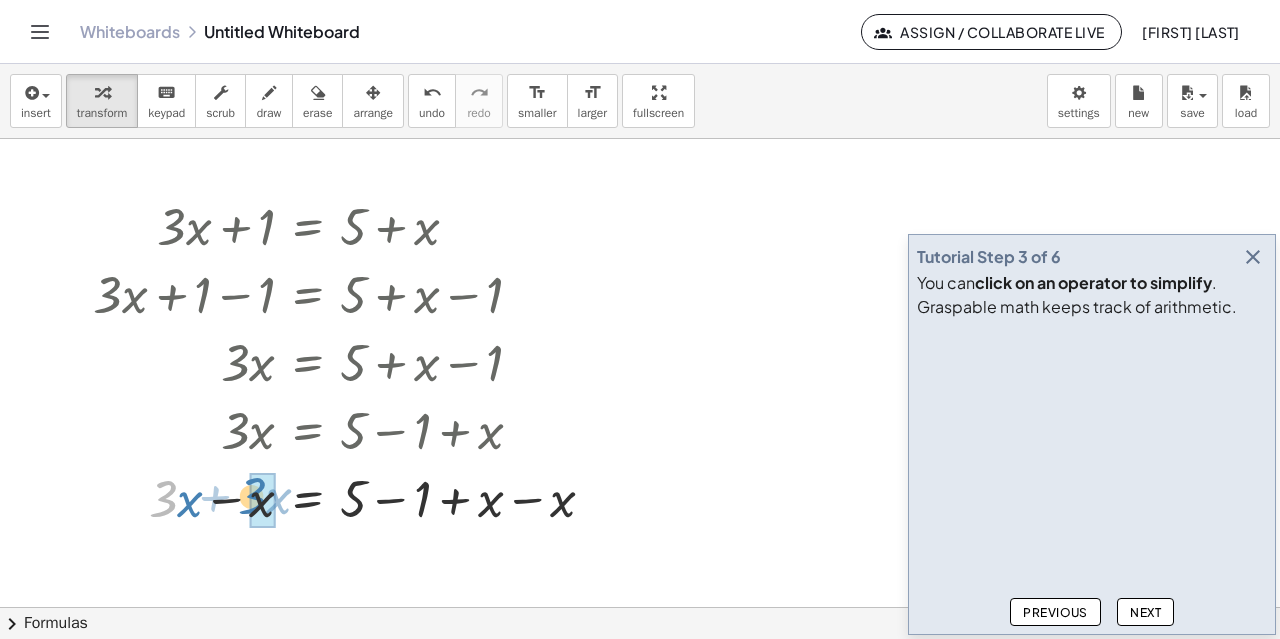 drag, startPoint x: 172, startPoint y: 500, endPoint x: 263, endPoint y: 497, distance: 91.04944 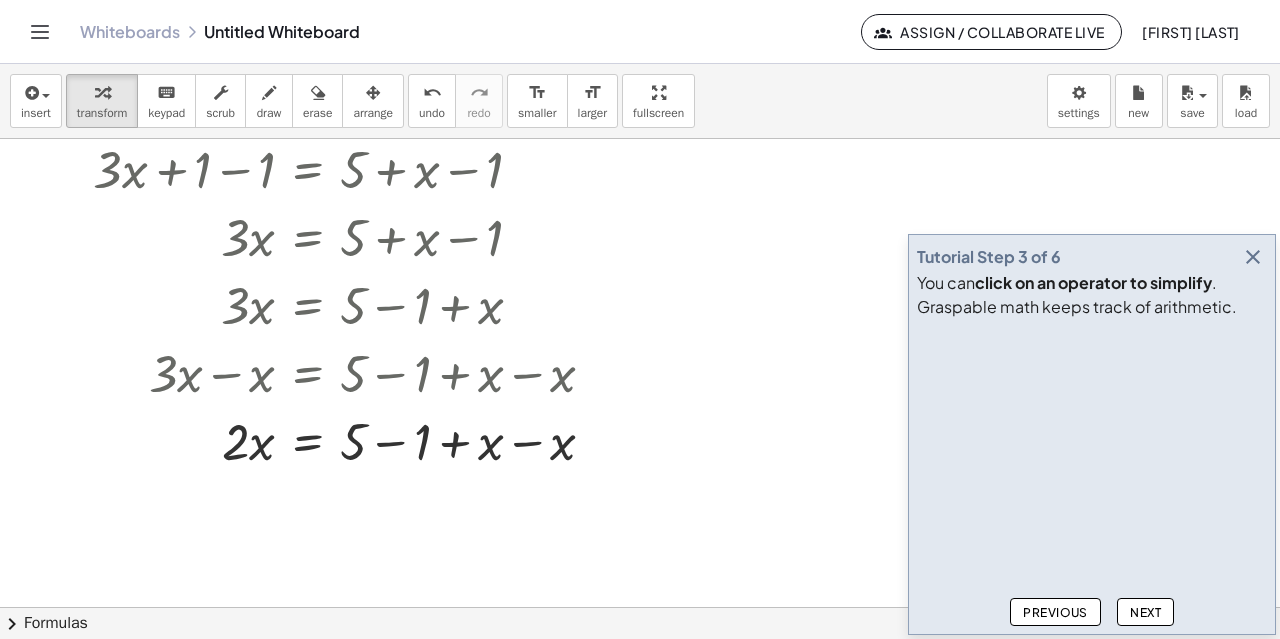 scroll, scrollTop: 563, scrollLeft: 0, axis: vertical 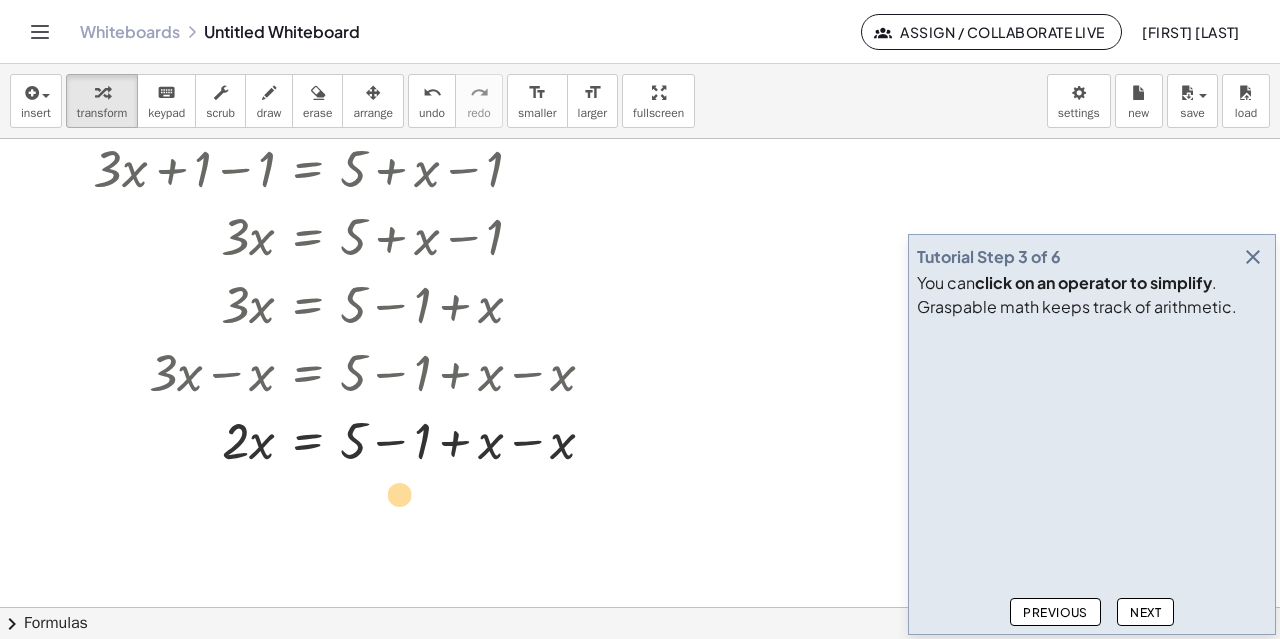 drag, startPoint x: 348, startPoint y: 439, endPoint x: 394, endPoint y: 491, distance: 69.426216 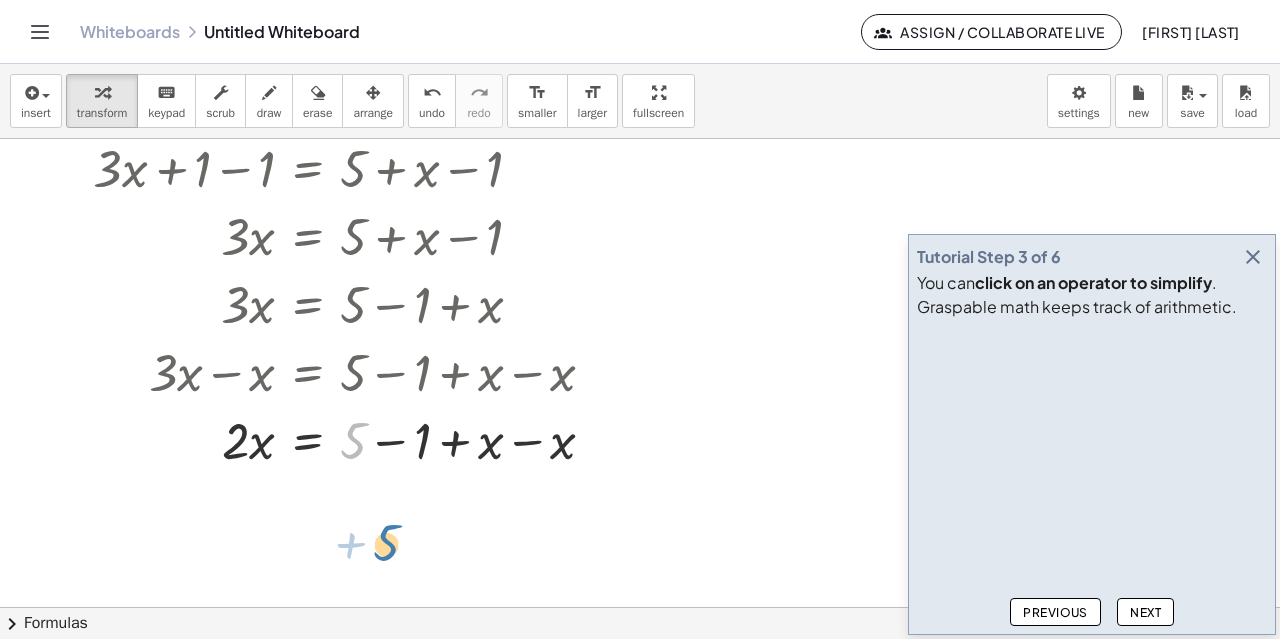drag, startPoint x: 346, startPoint y: 441, endPoint x: 394, endPoint y: 483, distance: 63.780876 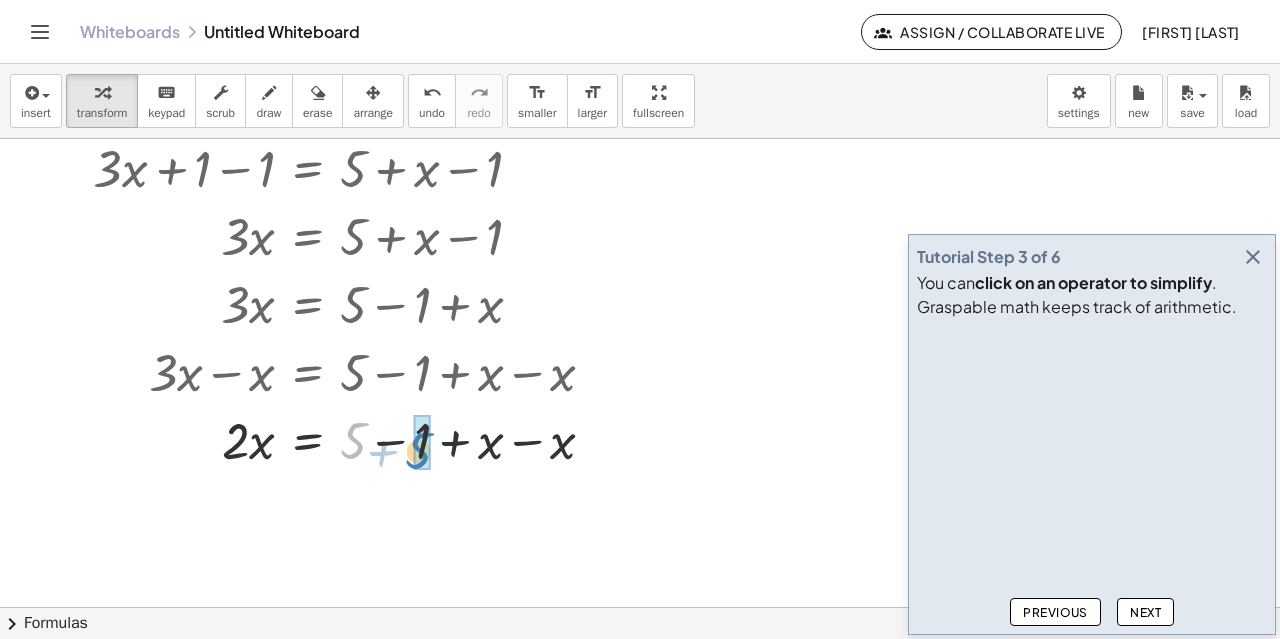 drag, startPoint x: 351, startPoint y: 443, endPoint x: 416, endPoint y: 453, distance: 65.76473 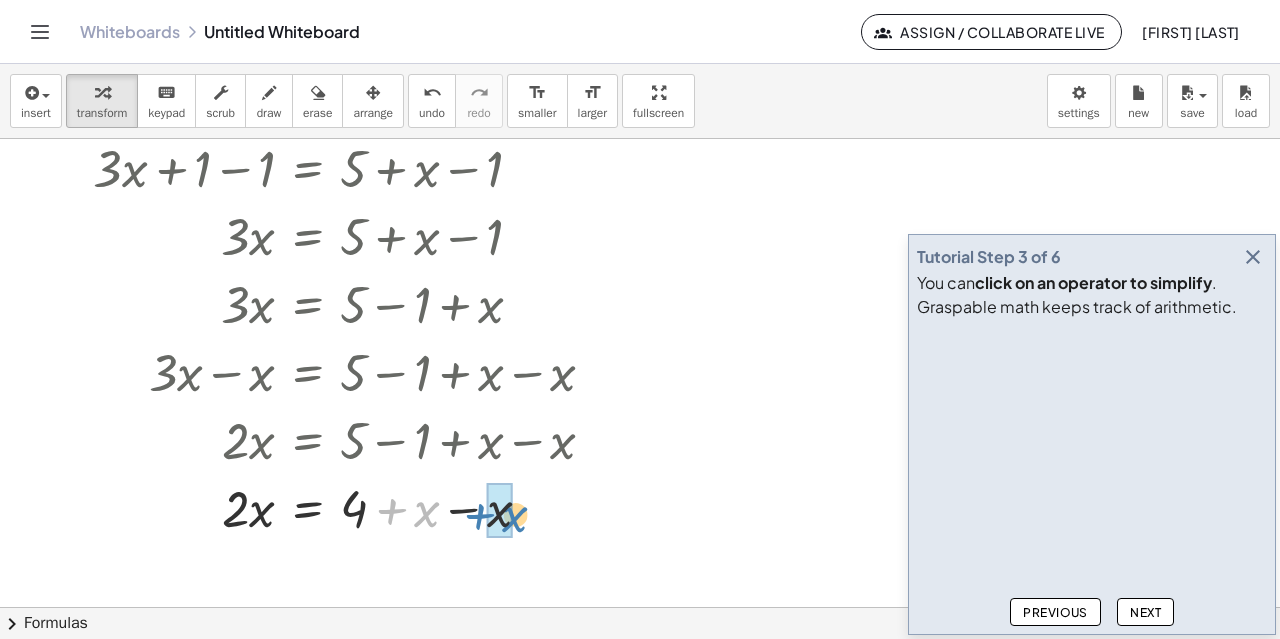 drag, startPoint x: 423, startPoint y: 519, endPoint x: 510, endPoint y: 523, distance: 87.0919 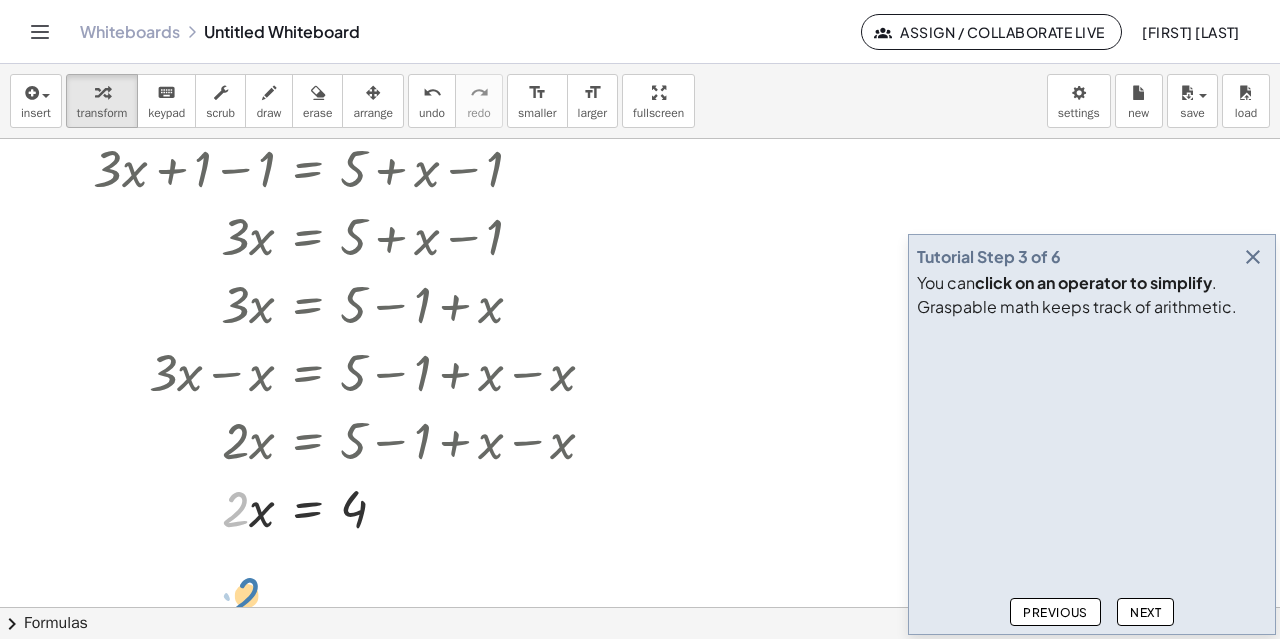 drag, startPoint x: 249, startPoint y: 505, endPoint x: 260, endPoint y: 590, distance: 85.70881 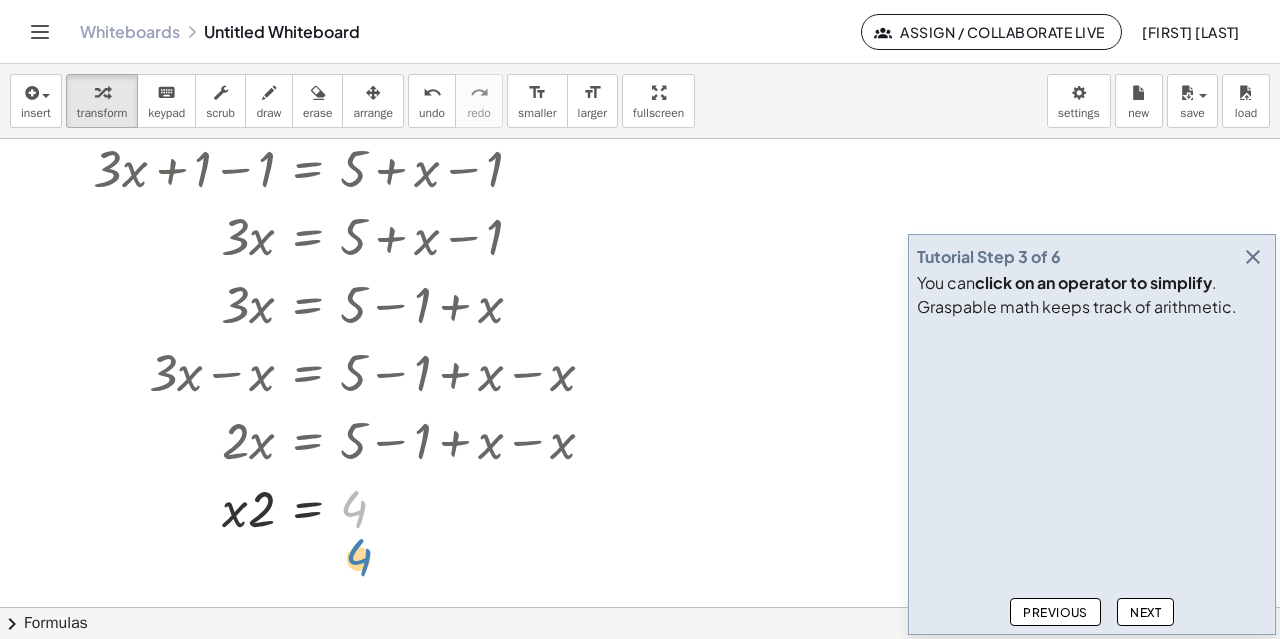 drag, startPoint x: 354, startPoint y: 508, endPoint x: 364, endPoint y: 547, distance: 40.261642 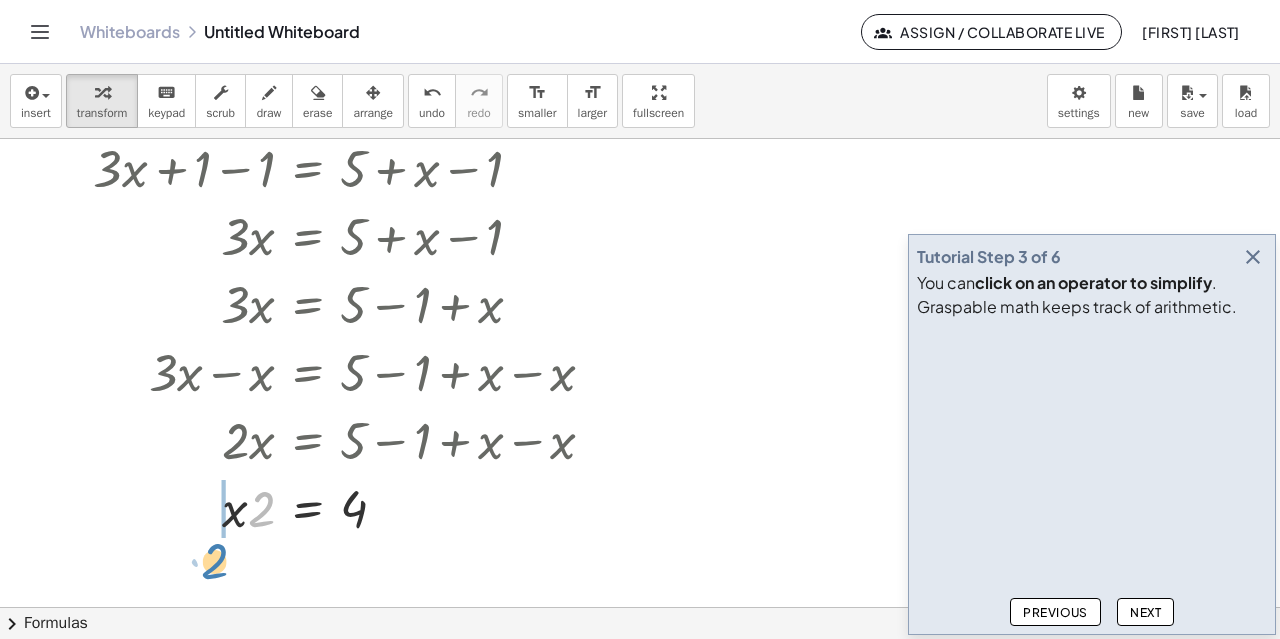 drag, startPoint x: 267, startPoint y: 510, endPoint x: 220, endPoint y: 562, distance: 70.0928 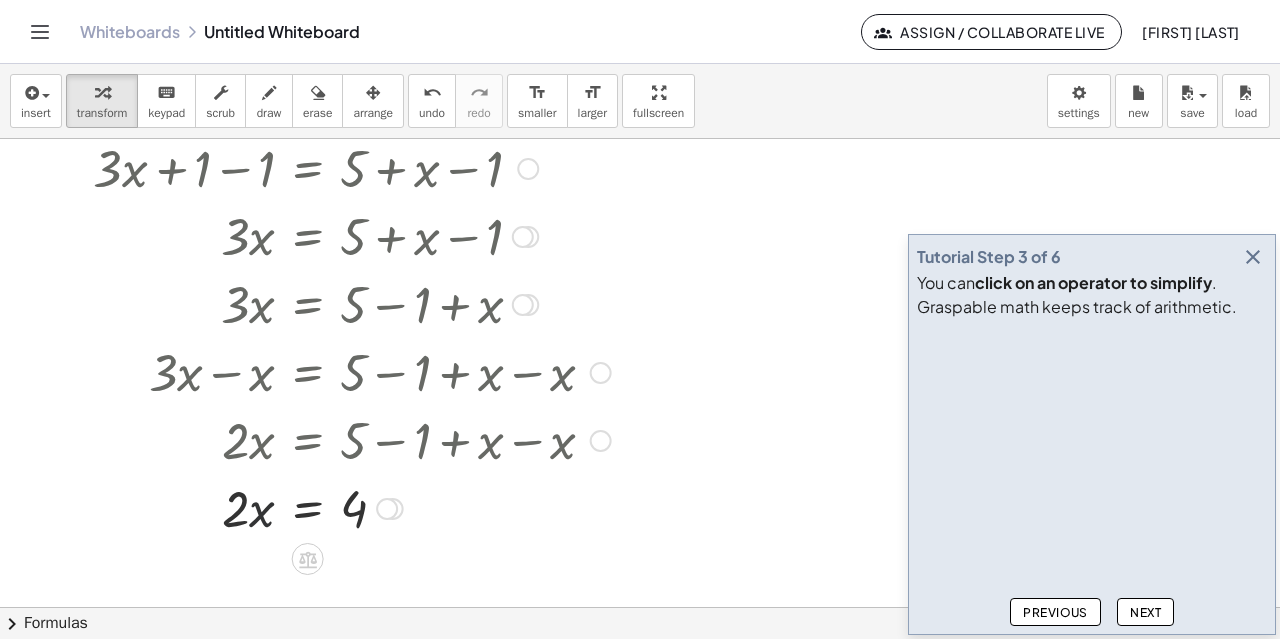 click at bounding box center [352, 507] 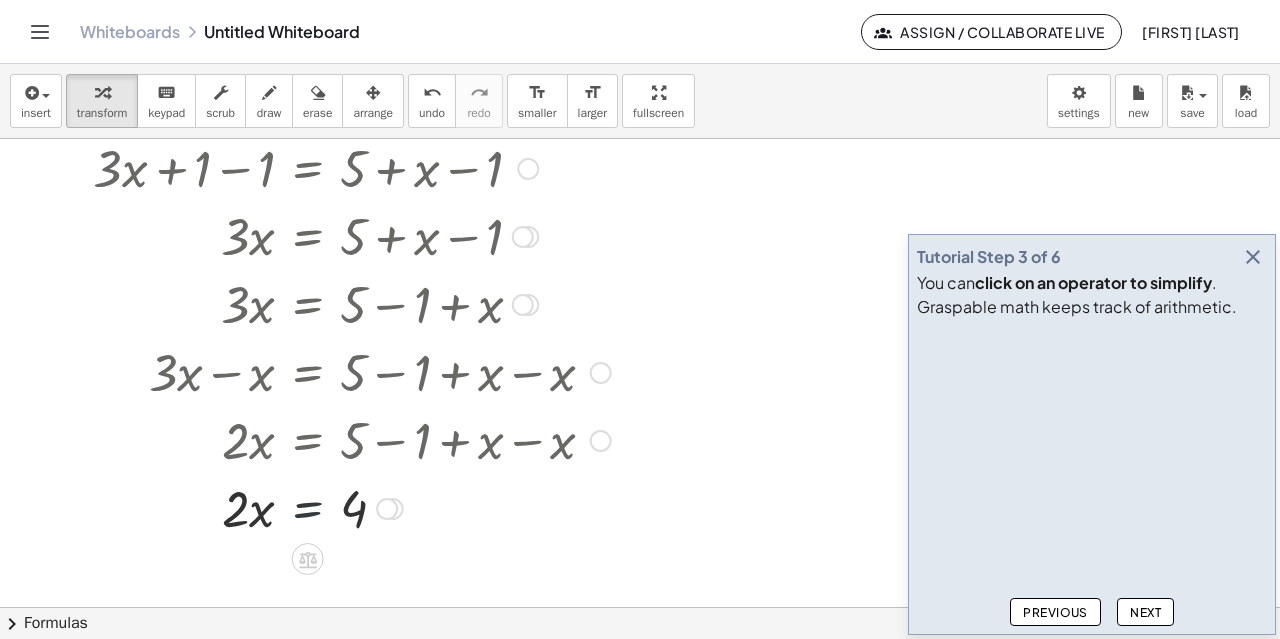 click at bounding box center (352, 507) 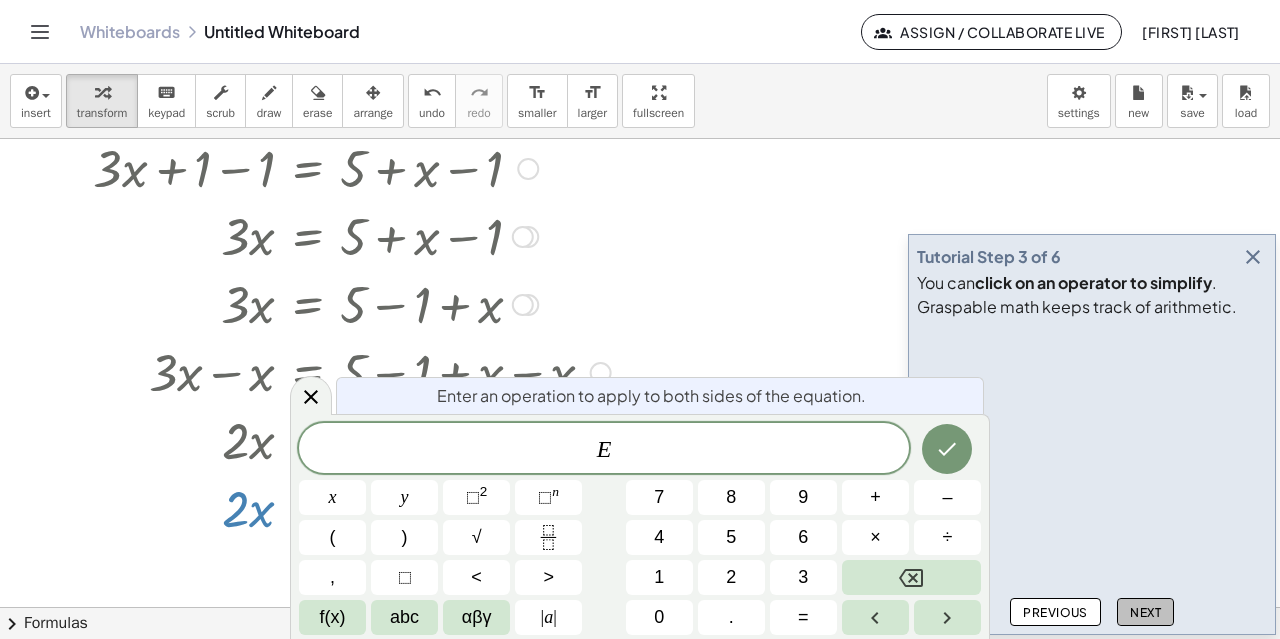 click on "Next" 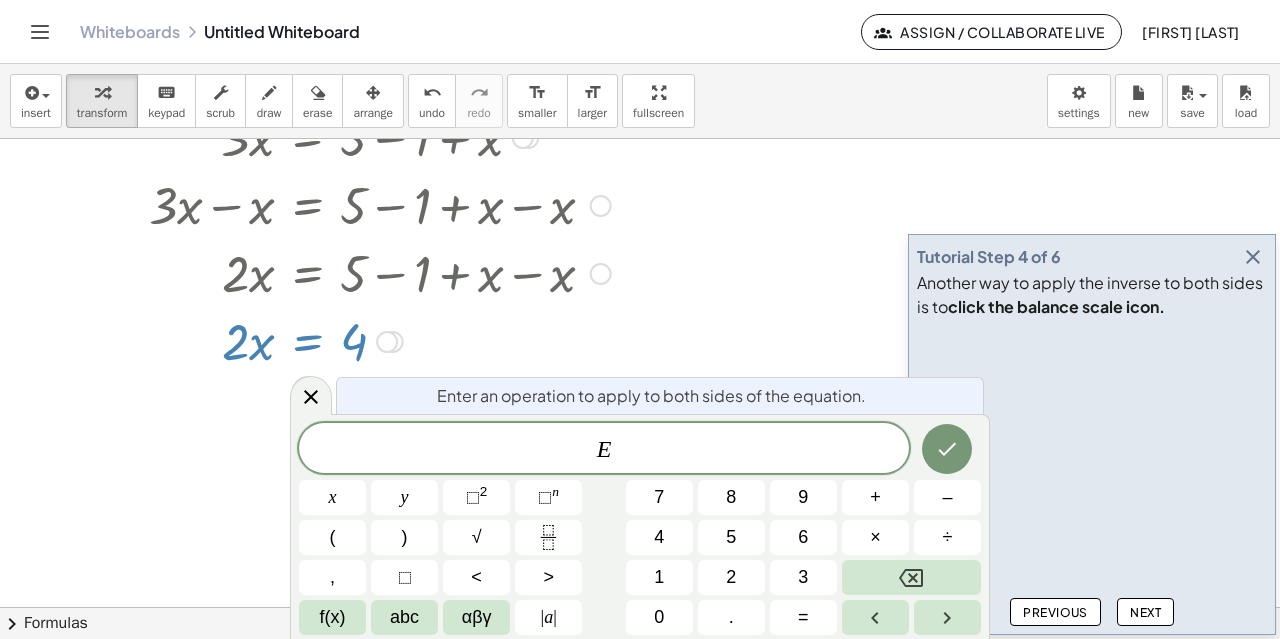 scroll, scrollTop: 733, scrollLeft: 0, axis: vertical 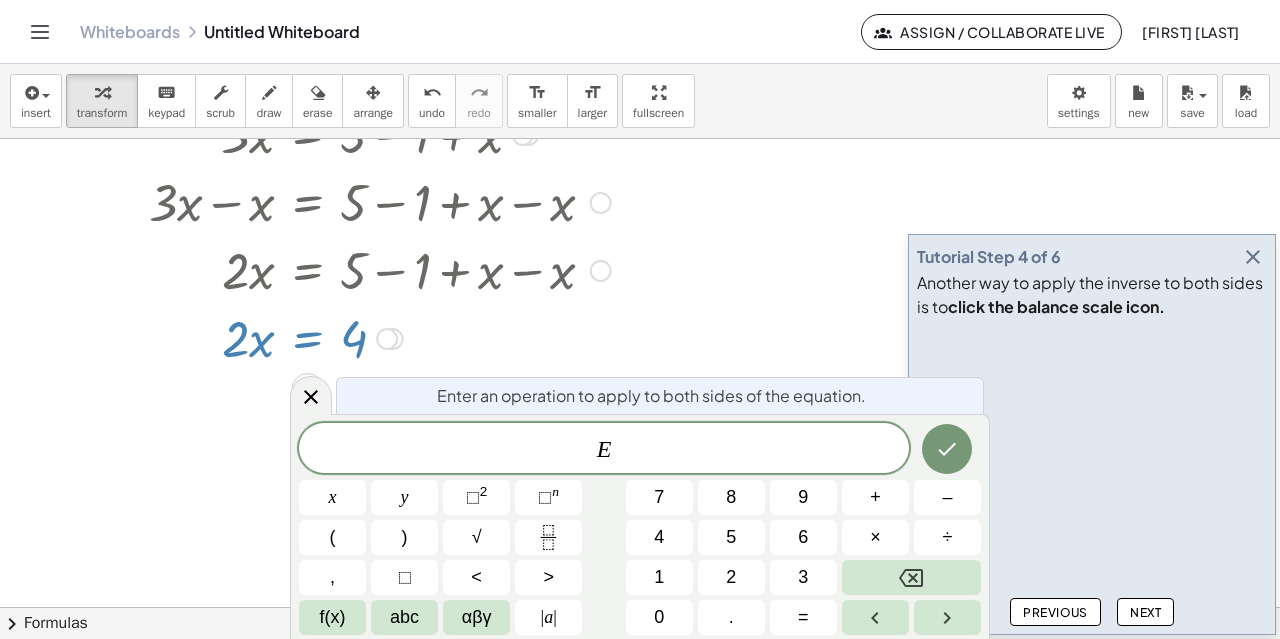 click at bounding box center [352, 337] 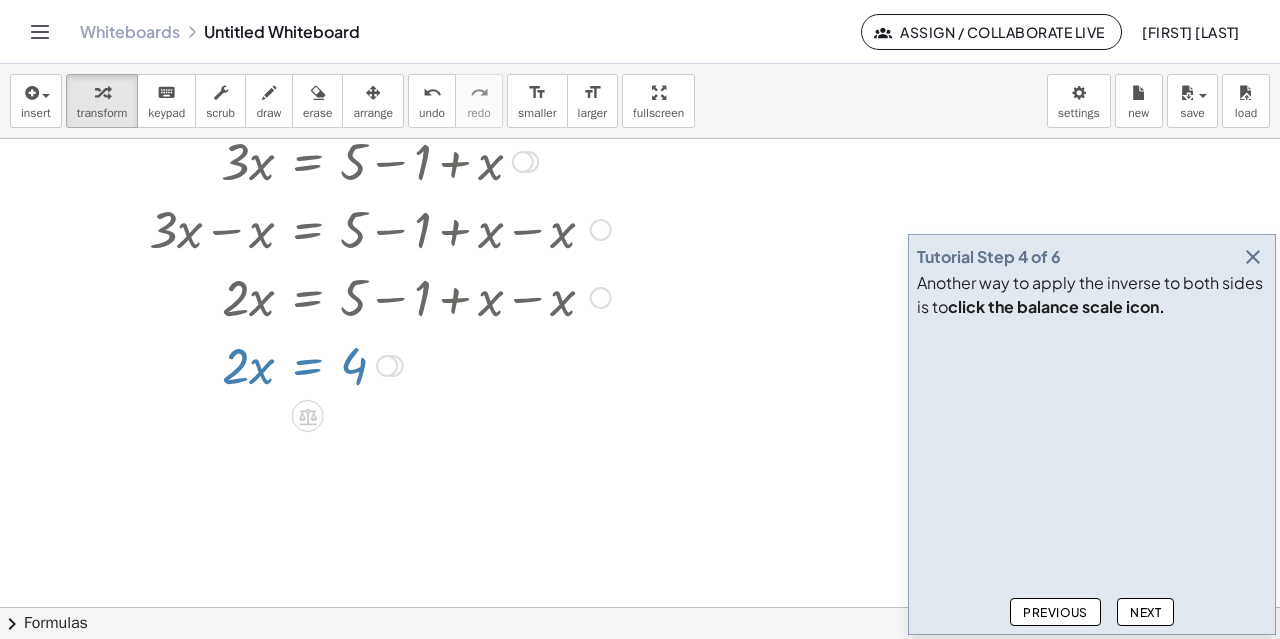 click at bounding box center [640, 137] 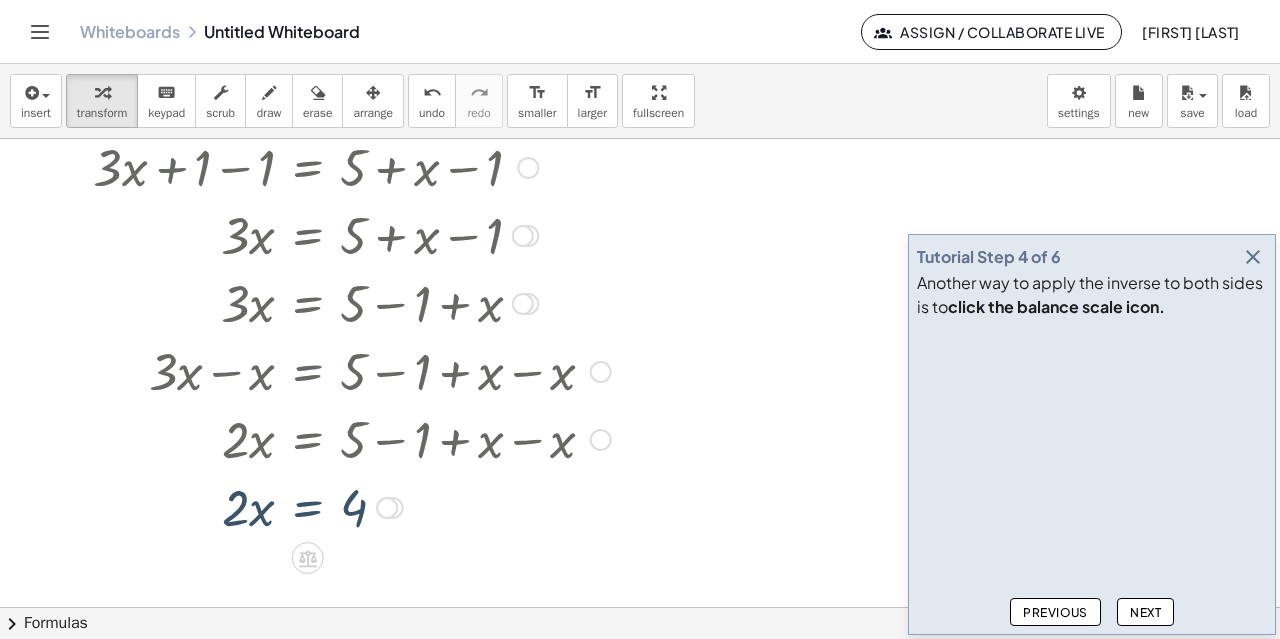 scroll, scrollTop: 563, scrollLeft: 0, axis: vertical 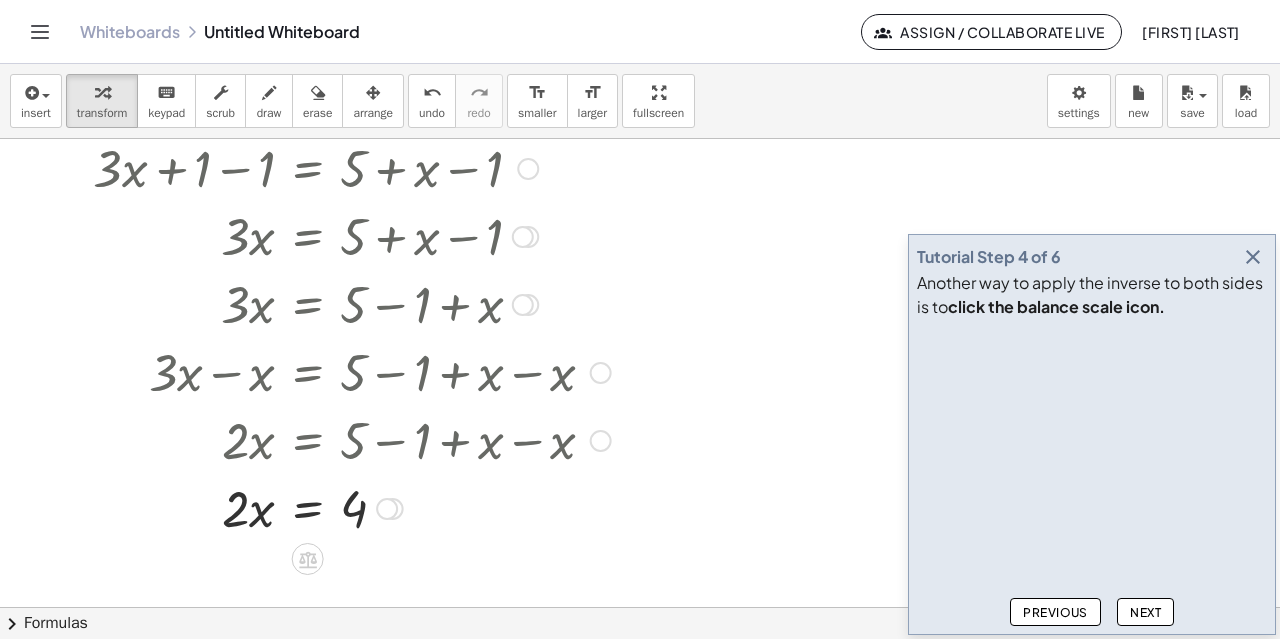 click at bounding box center (352, 507) 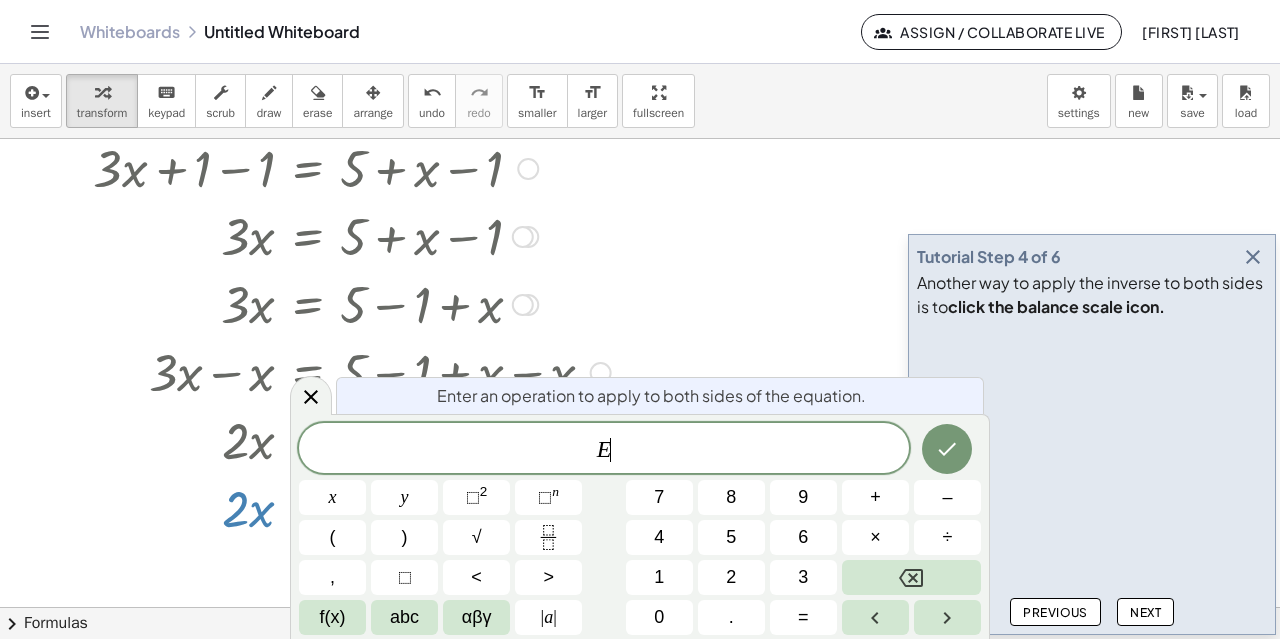 click on "x" at bounding box center (332, 497) 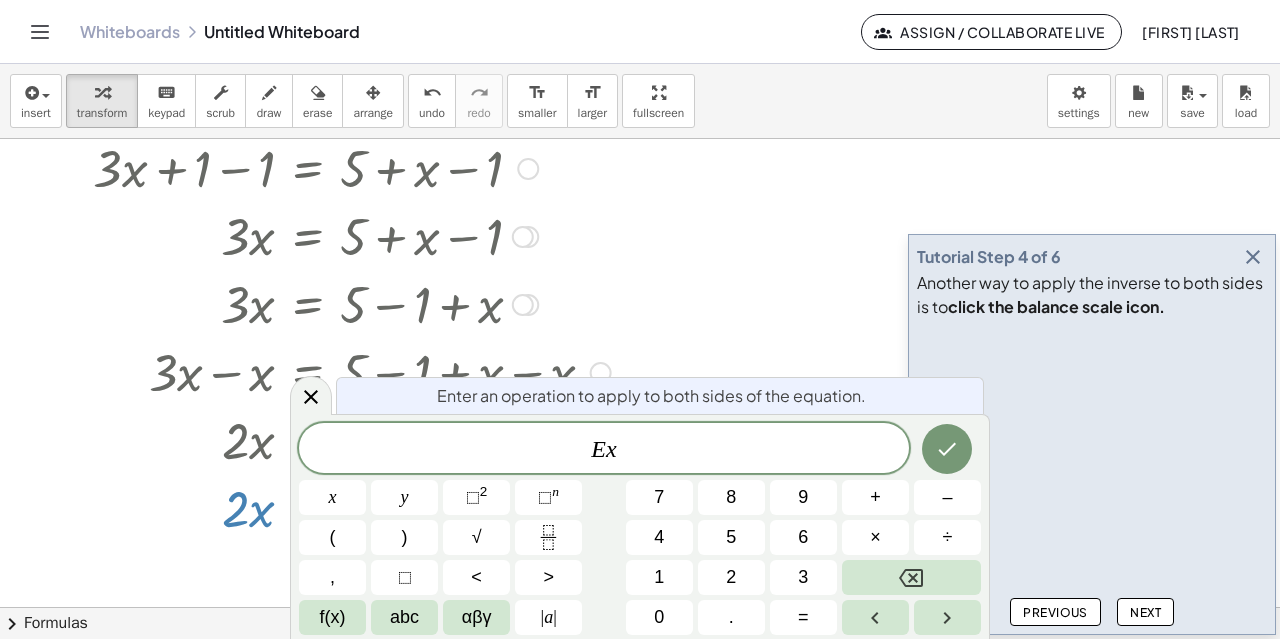 click at bounding box center (640, 280) 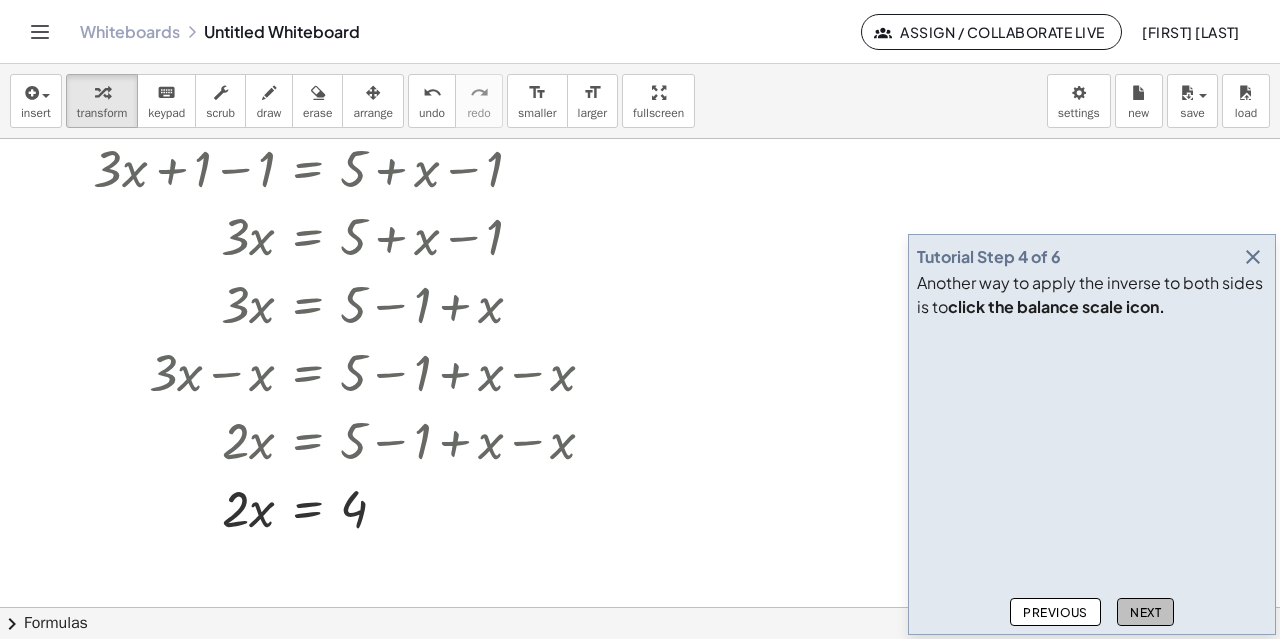 click on "Next" 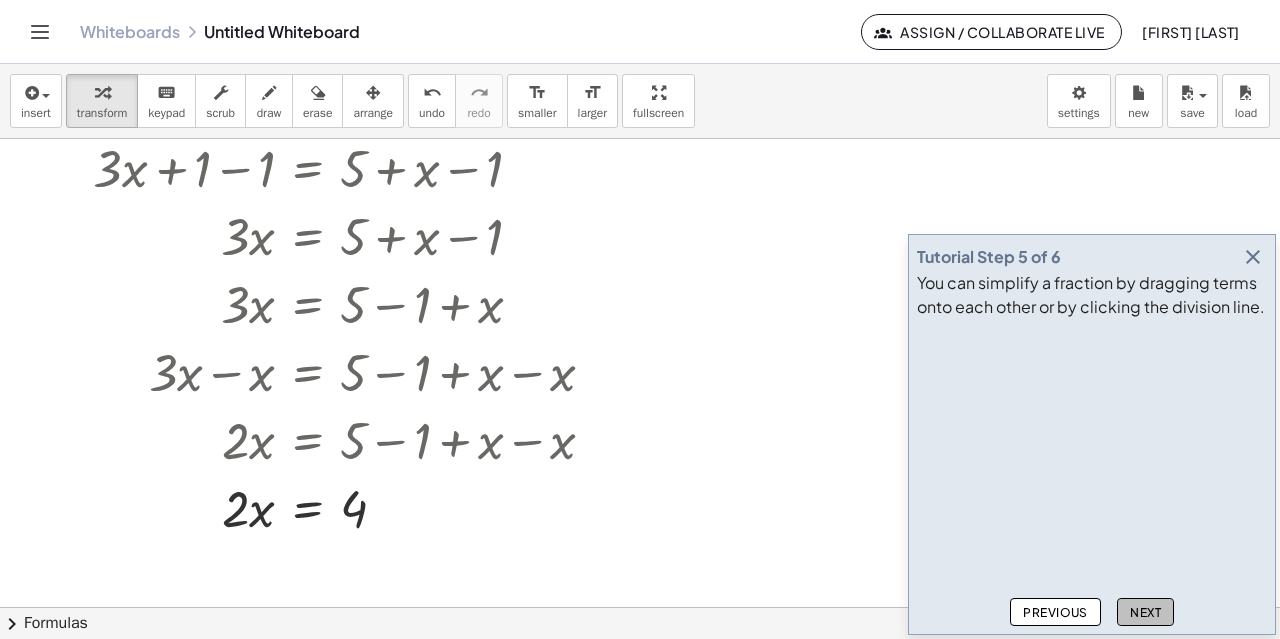 click on "Next" 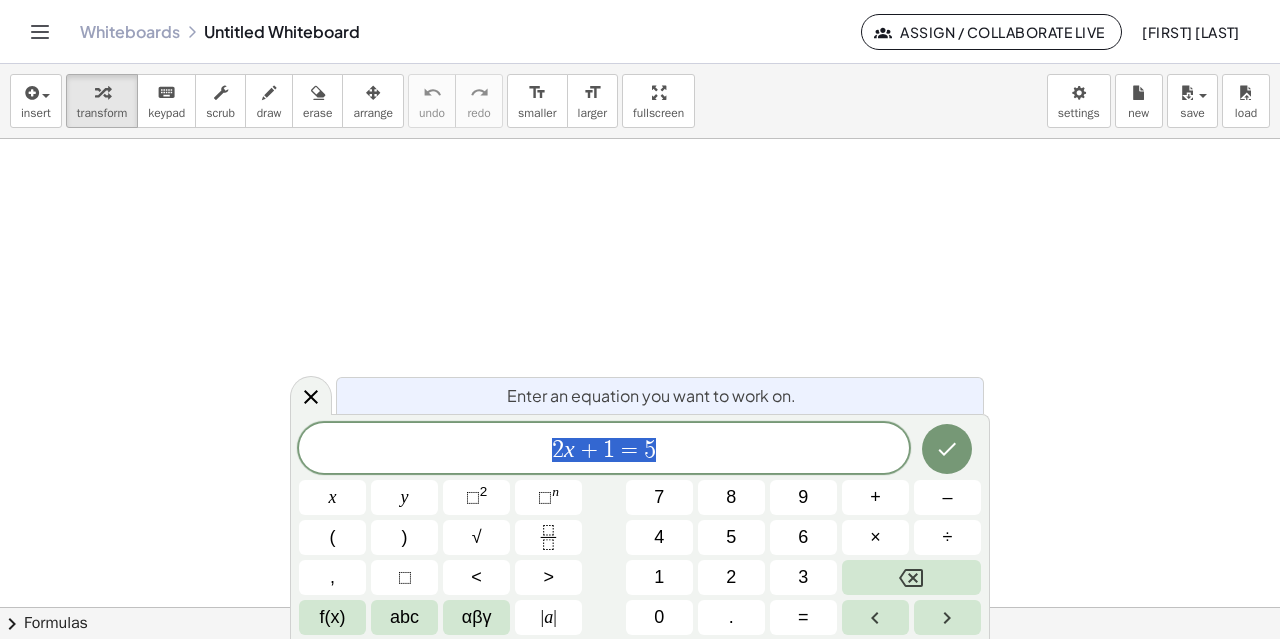 scroll, scrollTop: 0, scrollLeft: 0, axis: both 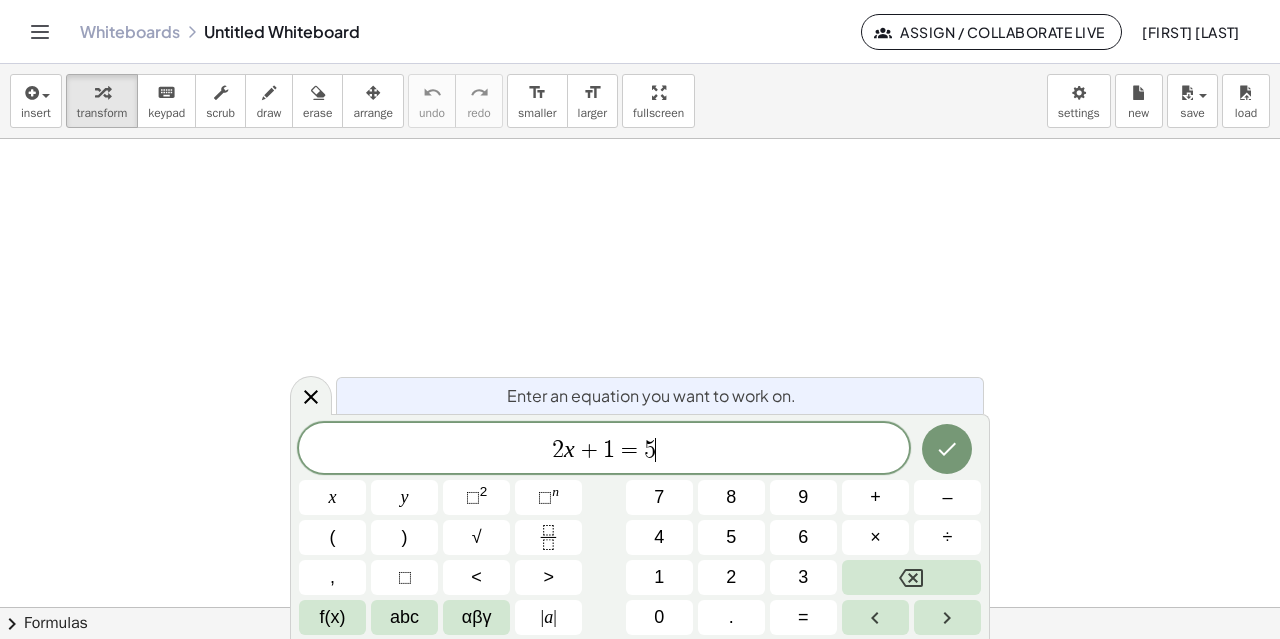 click on "2 x + 1 = 5 ​" at bounding box center [604, 450] 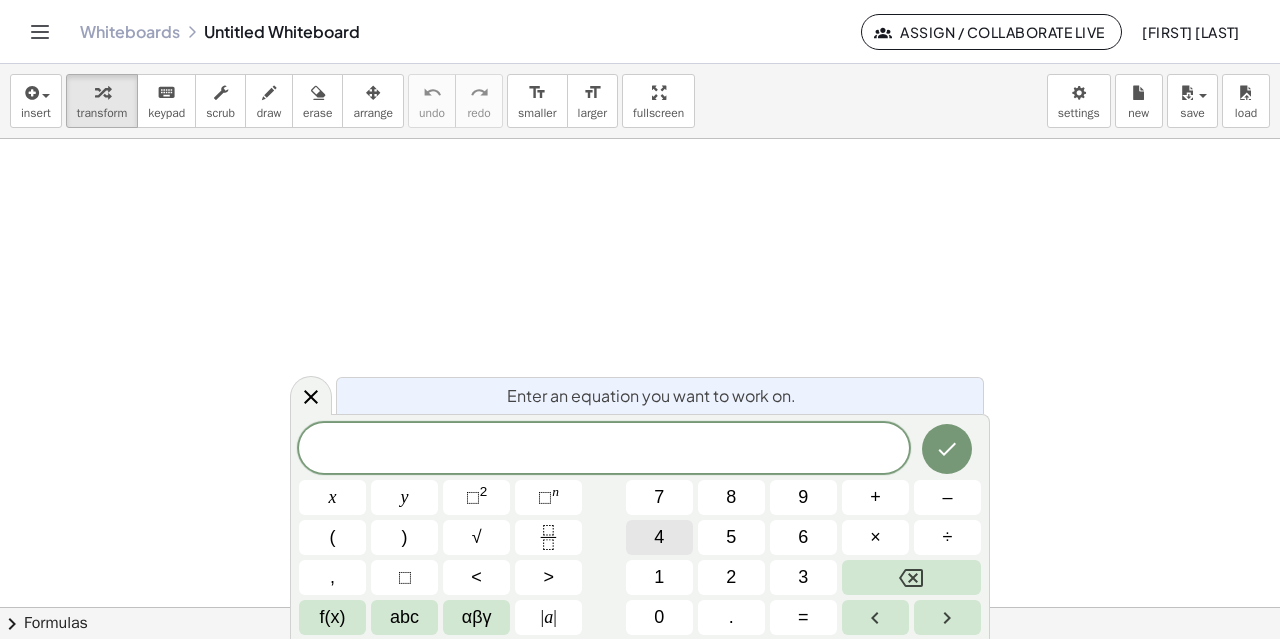 click on "4" at bounding box center (659, 537) 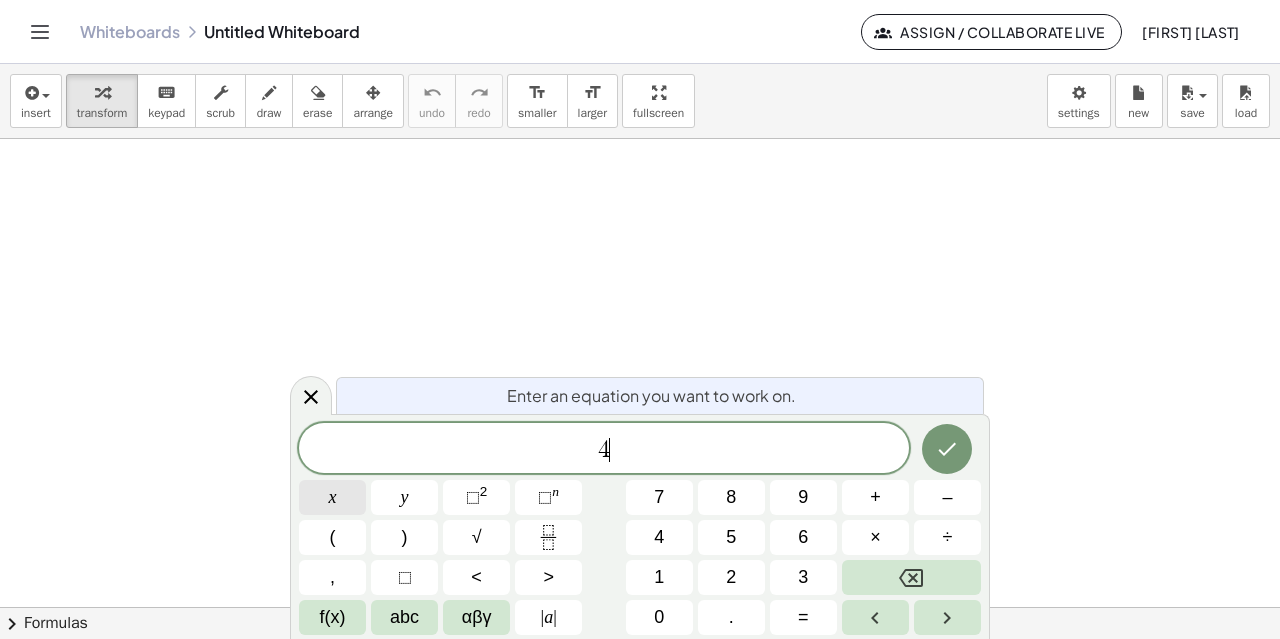 click on "x" at bounding box center [332, 497] 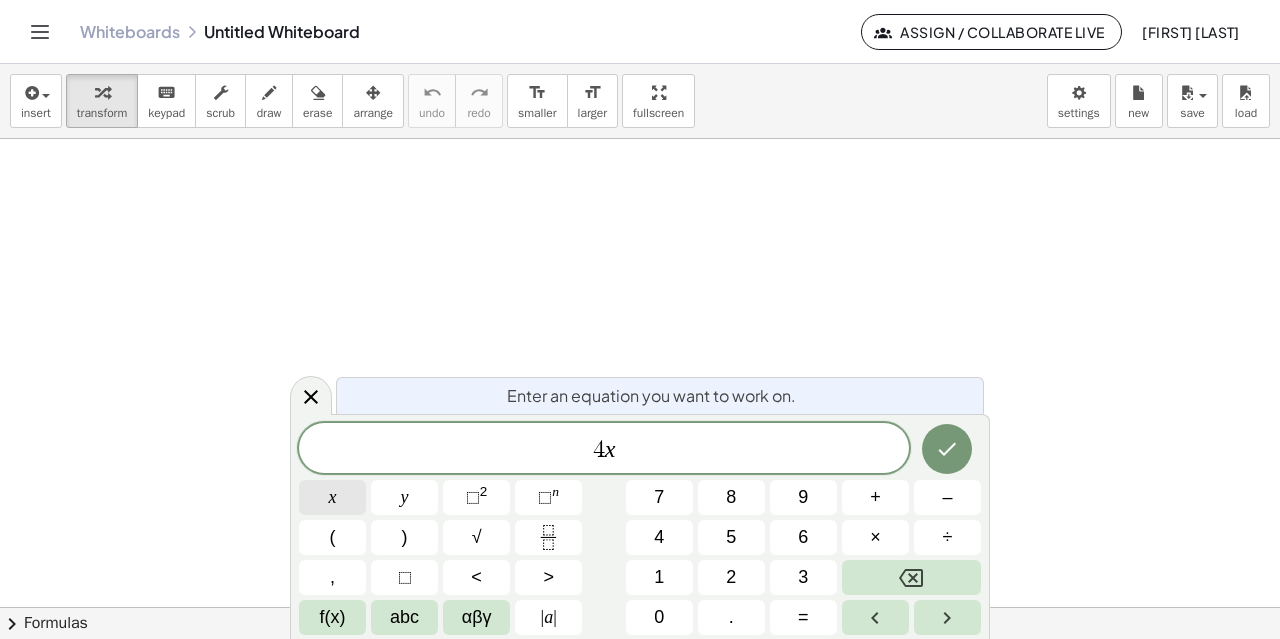 click on "x" at bounding box center [332, 497] 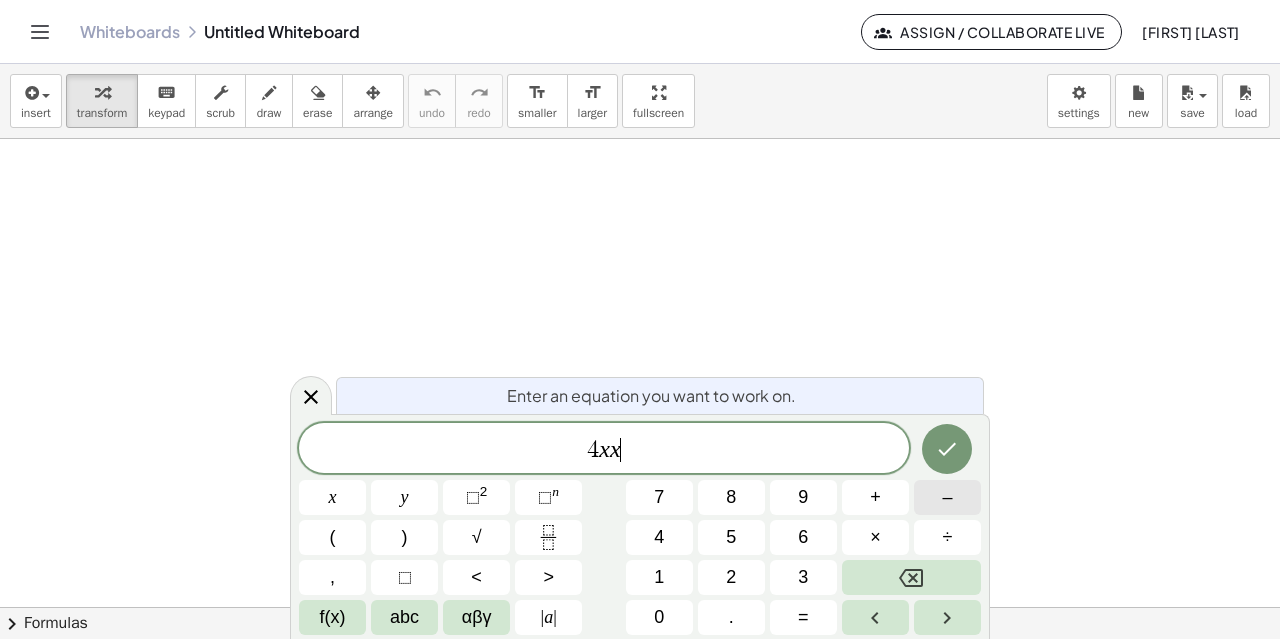 click on "–" at bounding box center [947, 497] 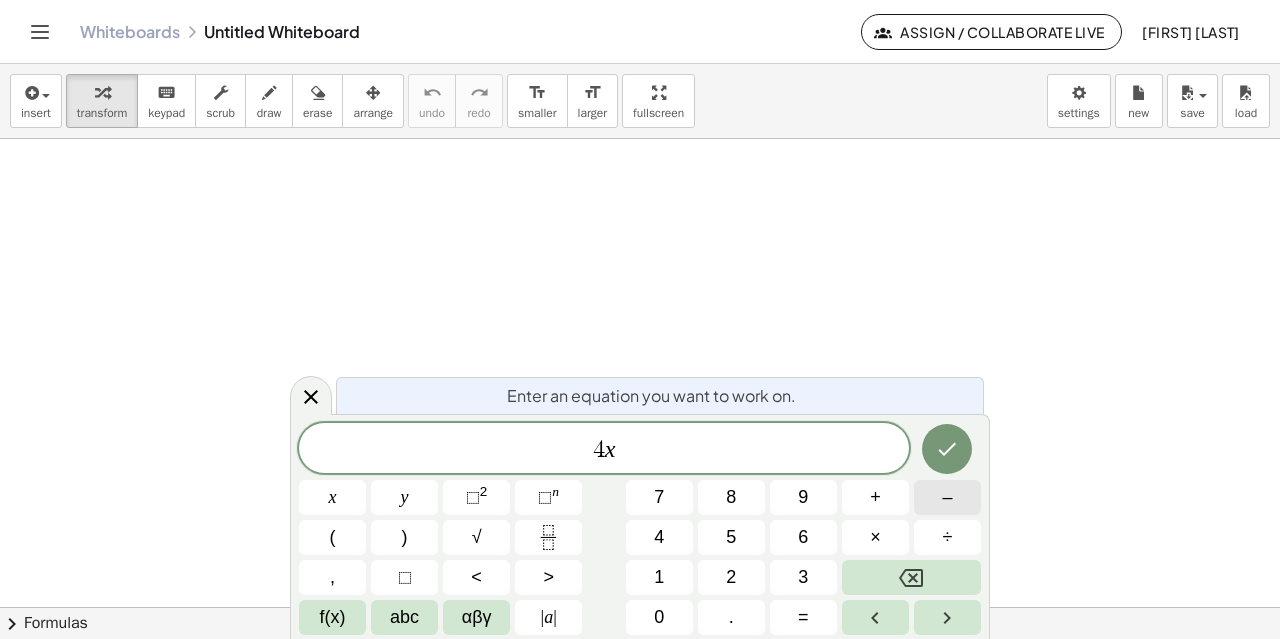 click on "–" at bounding box center (947, 497) 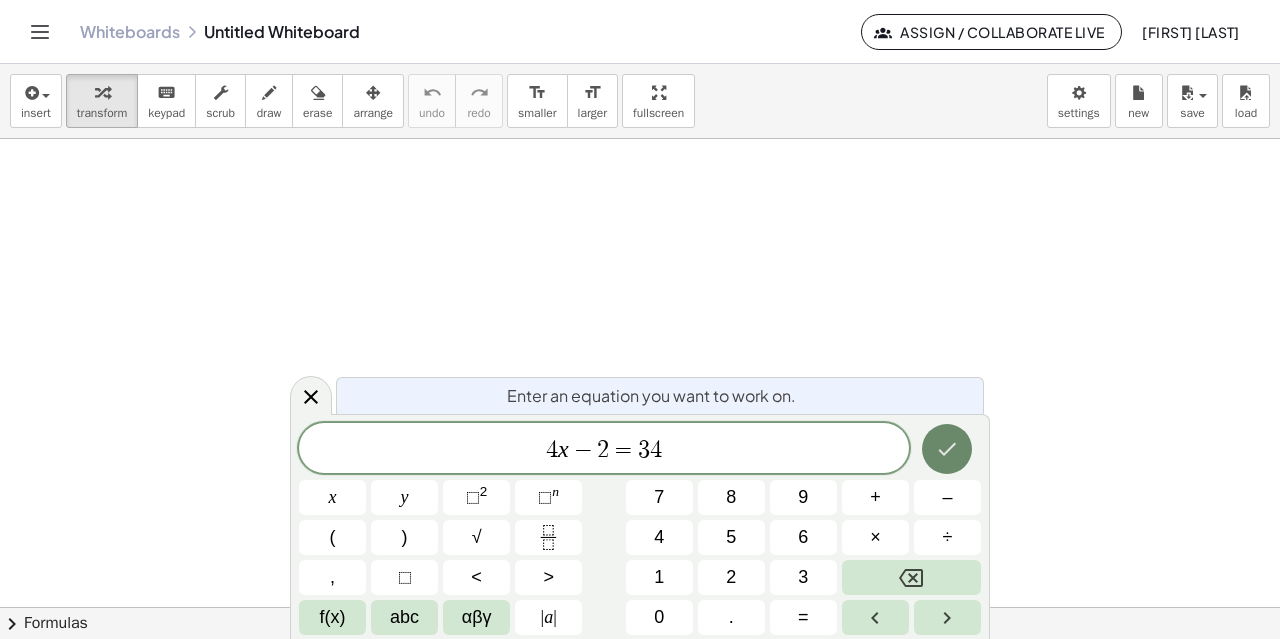 click 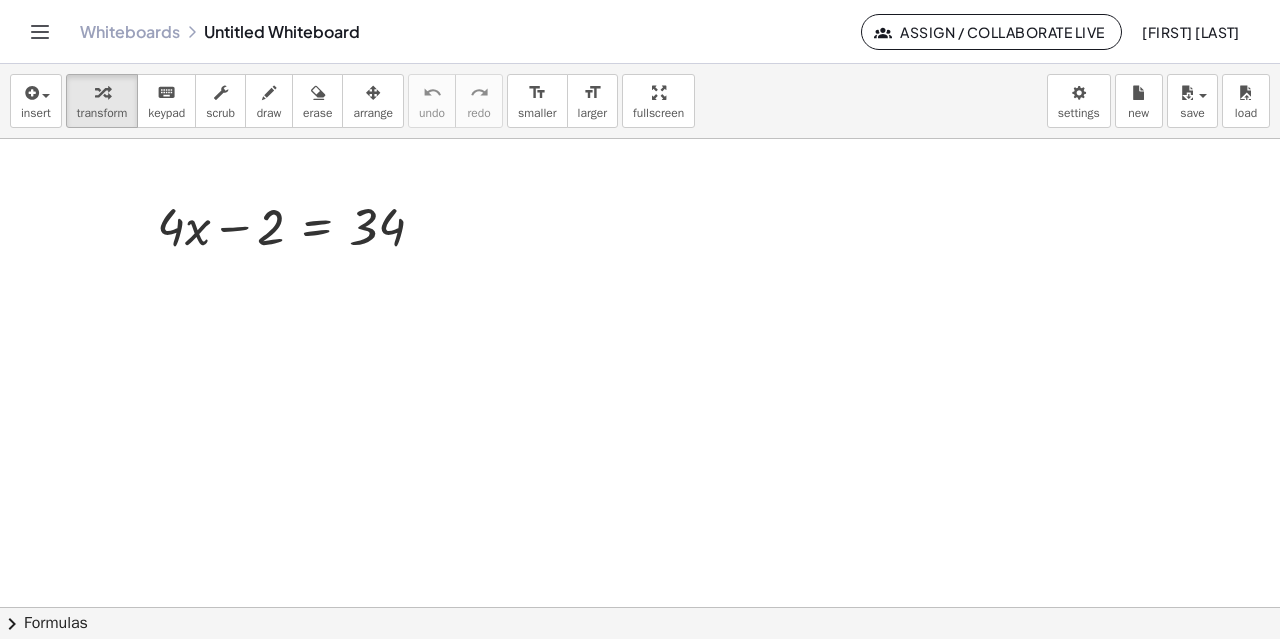 click at bounding box center (640, 282) 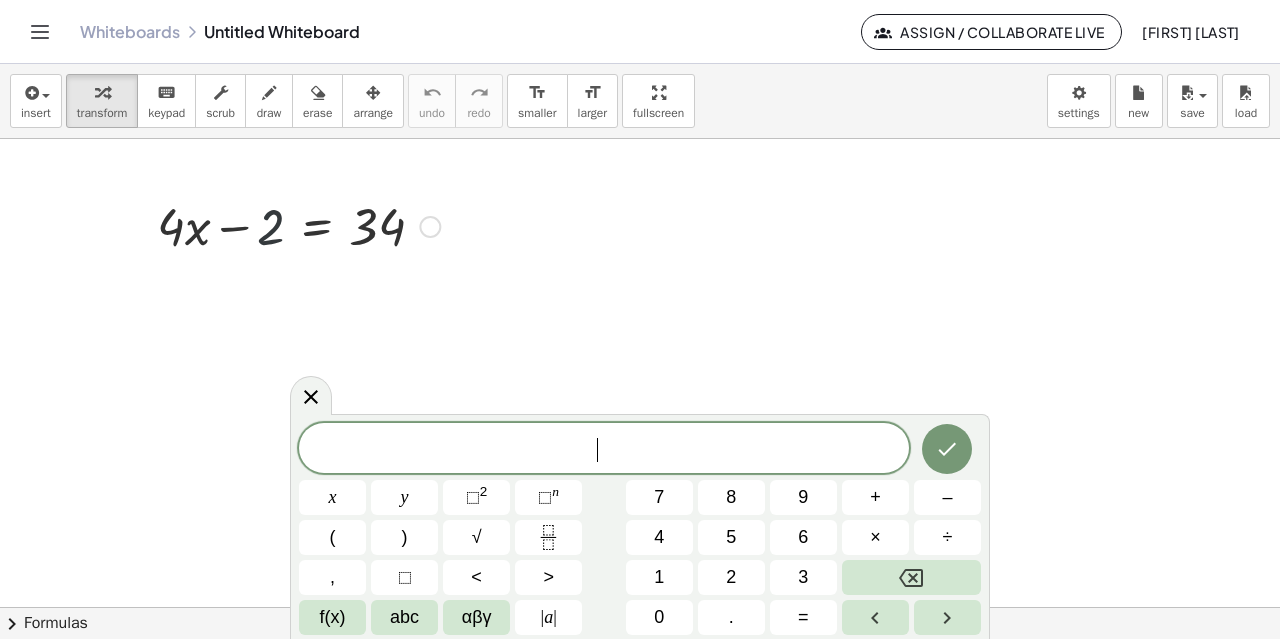 click at bounding box center (298, 225) 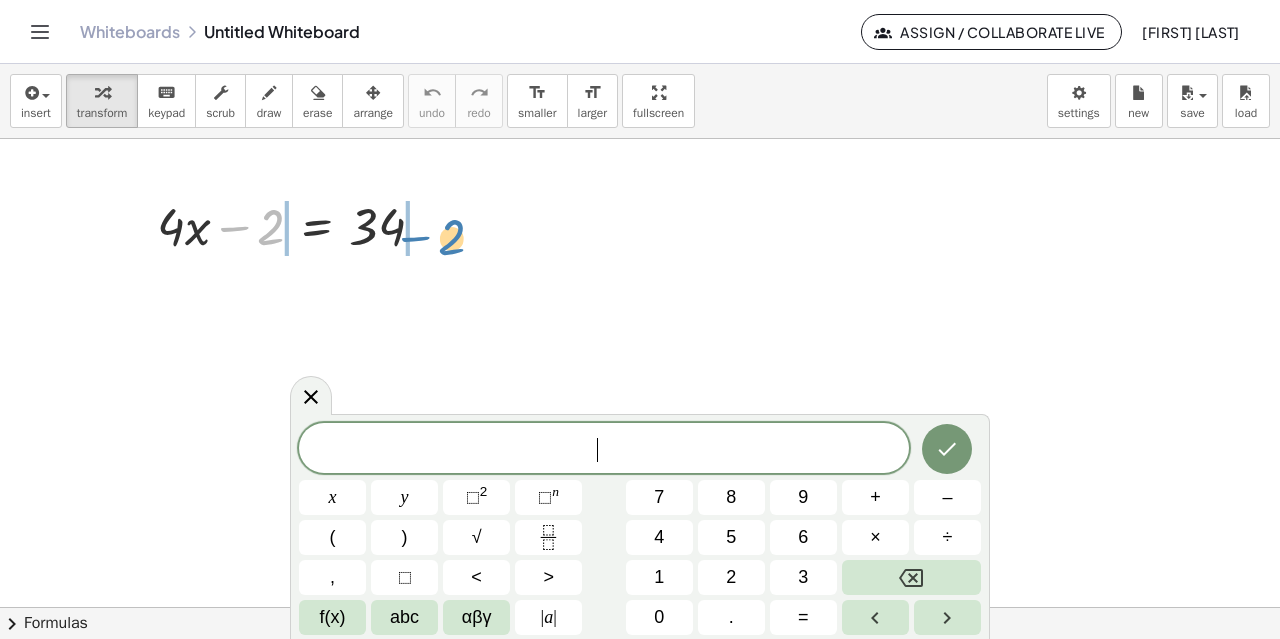 drag, startPoint x: 267, startPoint y: 222, endPoint x: 448, endPoint y: 227, distance: 181.06905 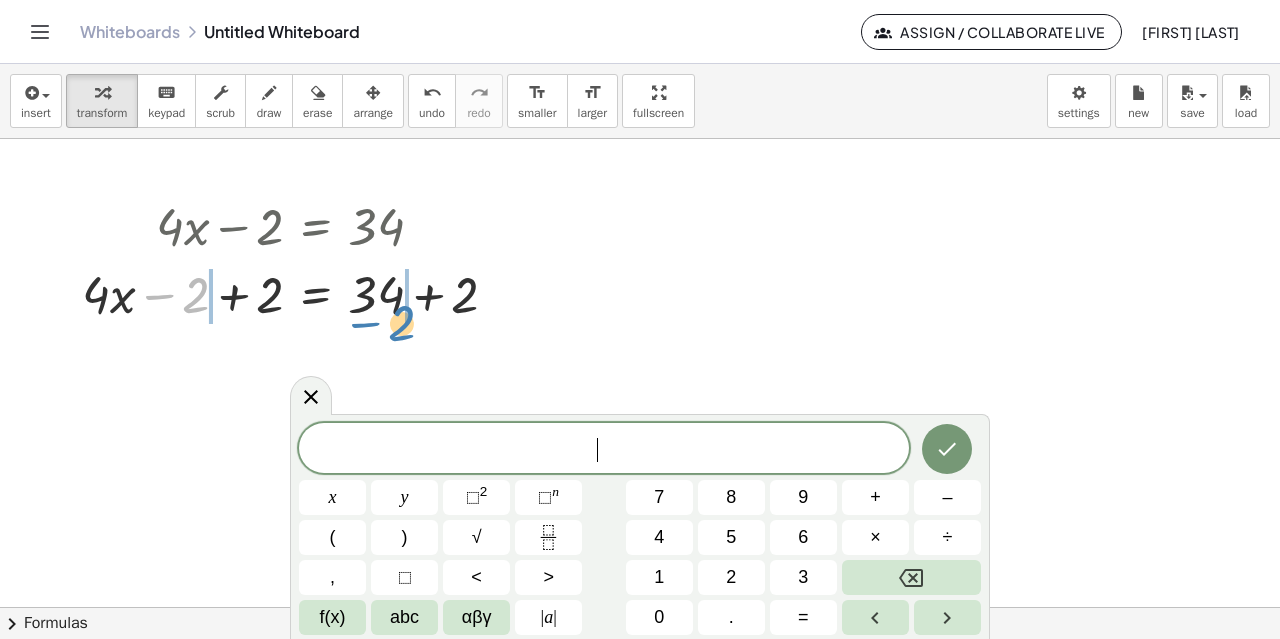 drag, startPoint x: 204, startPoint y: 287, endPoint x: 416, endPoint y: 309, distance: 213.13846 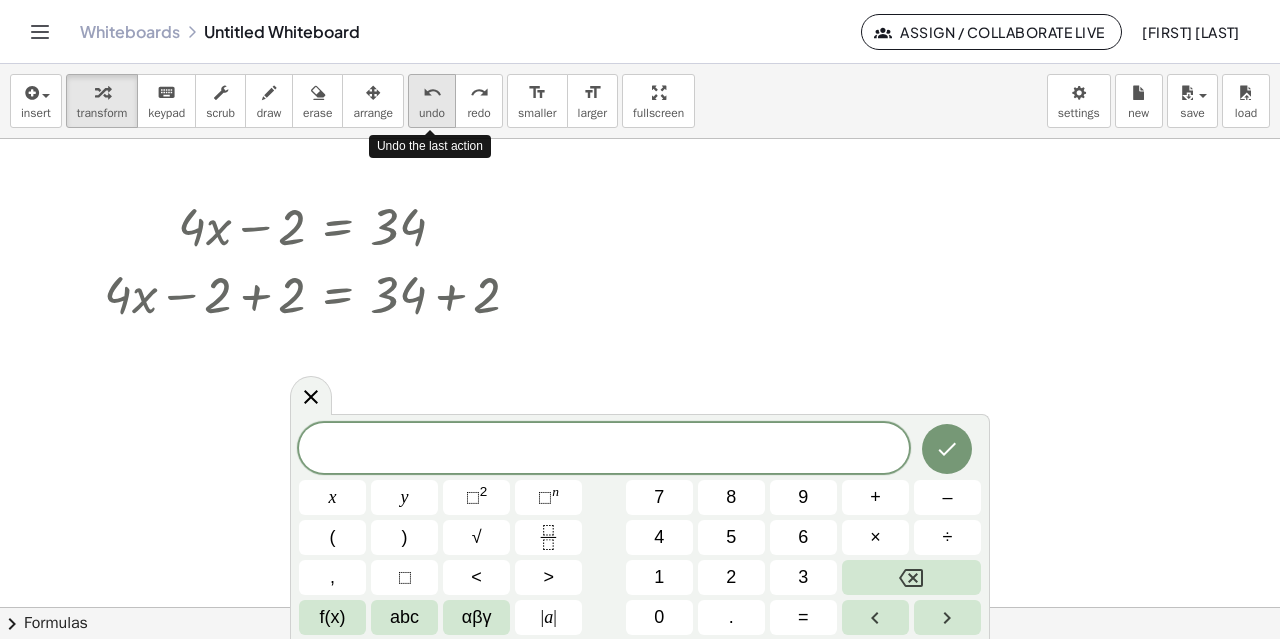 click on "undo" at bounding box center (432, 93) 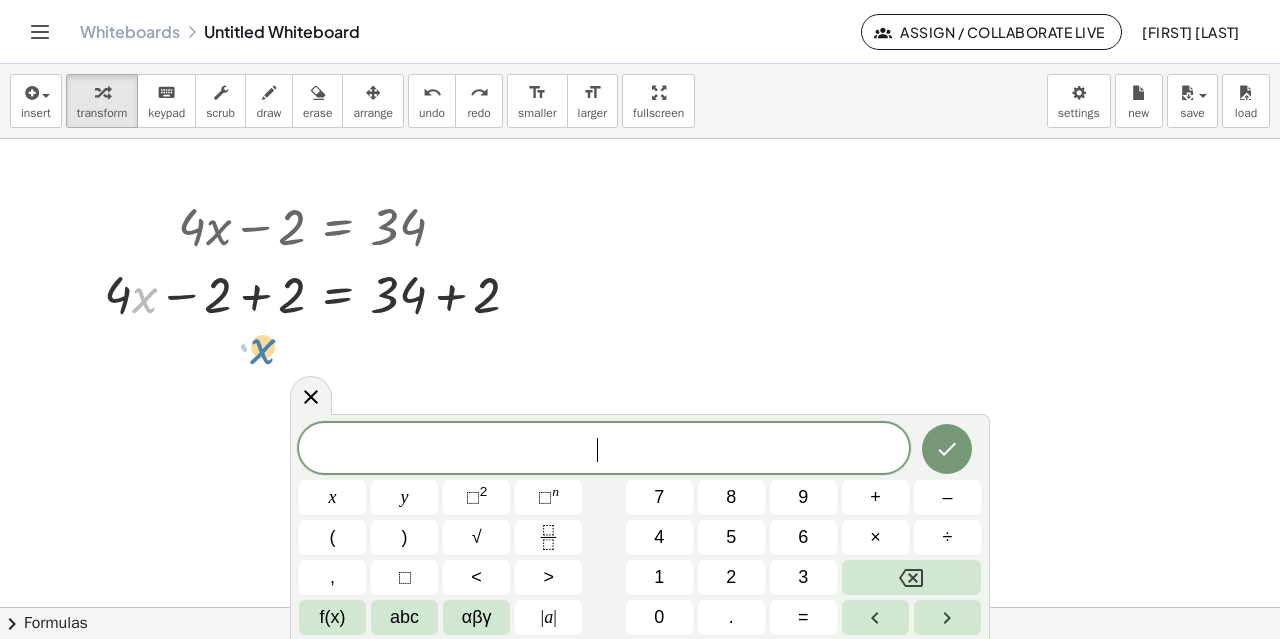 drag, startPoint x: 141, startPoint y: 298, endPoint x: 258, endPoint y: 348, distance: 127.236 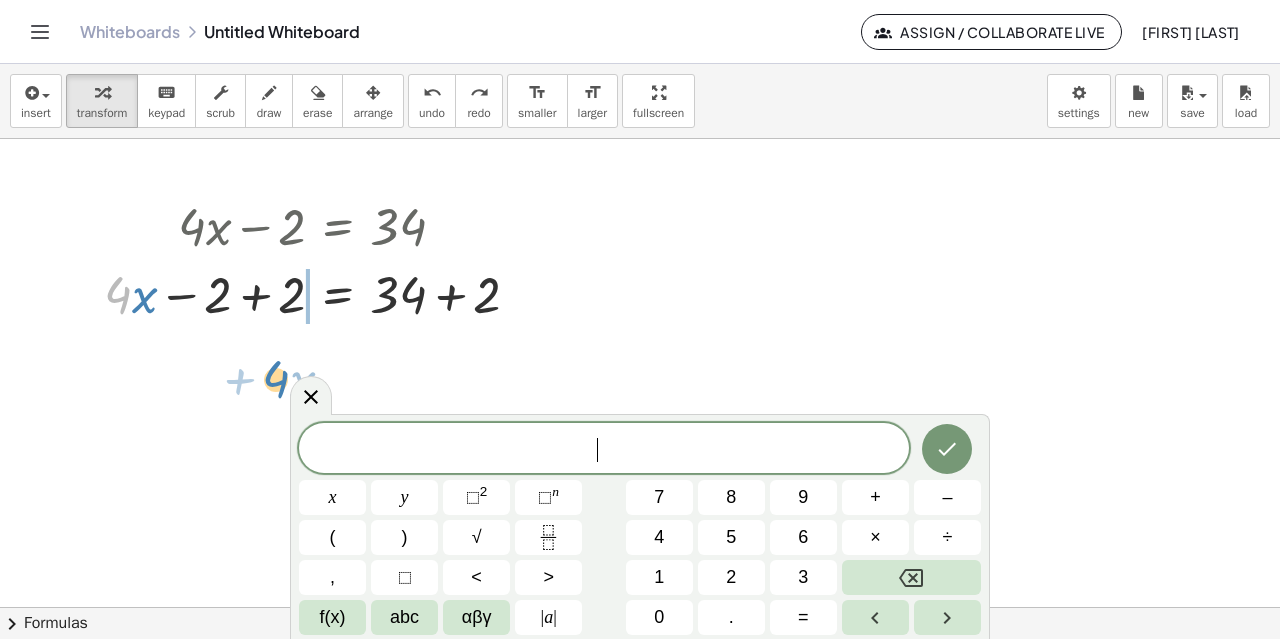 drag, startPoint x: 108, startPoint y: 285, endPoint x: 266, endPoint y: 367, distance: 178.01123 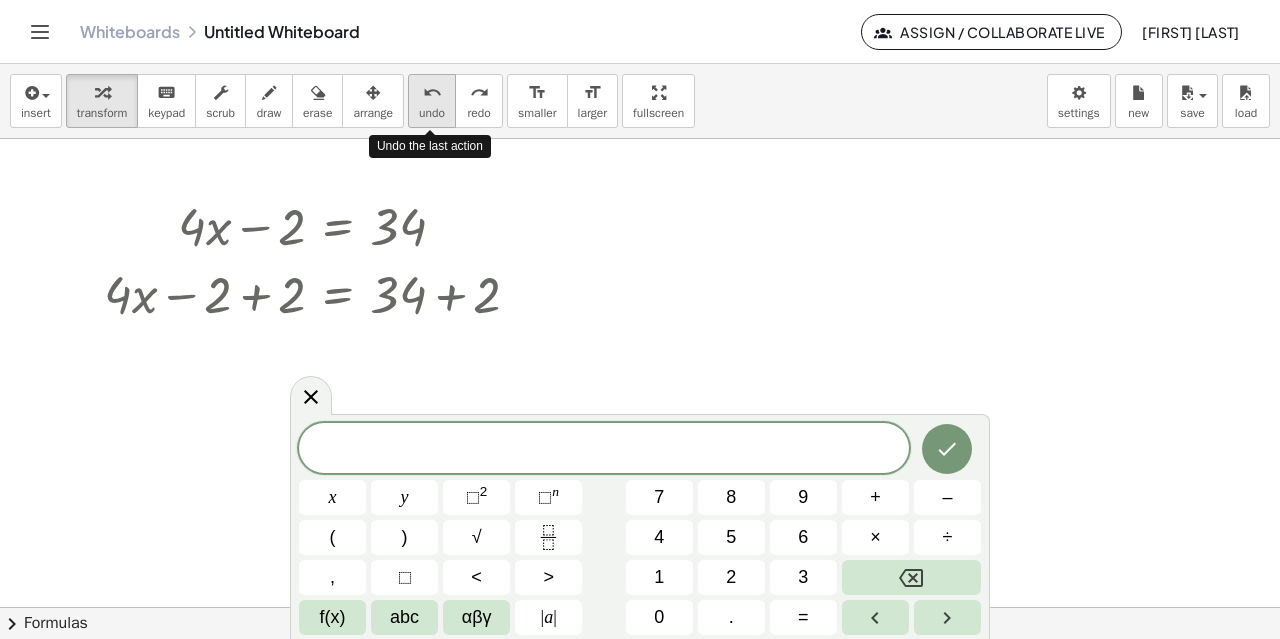 click on "undo" at bounding box center (432, 93) 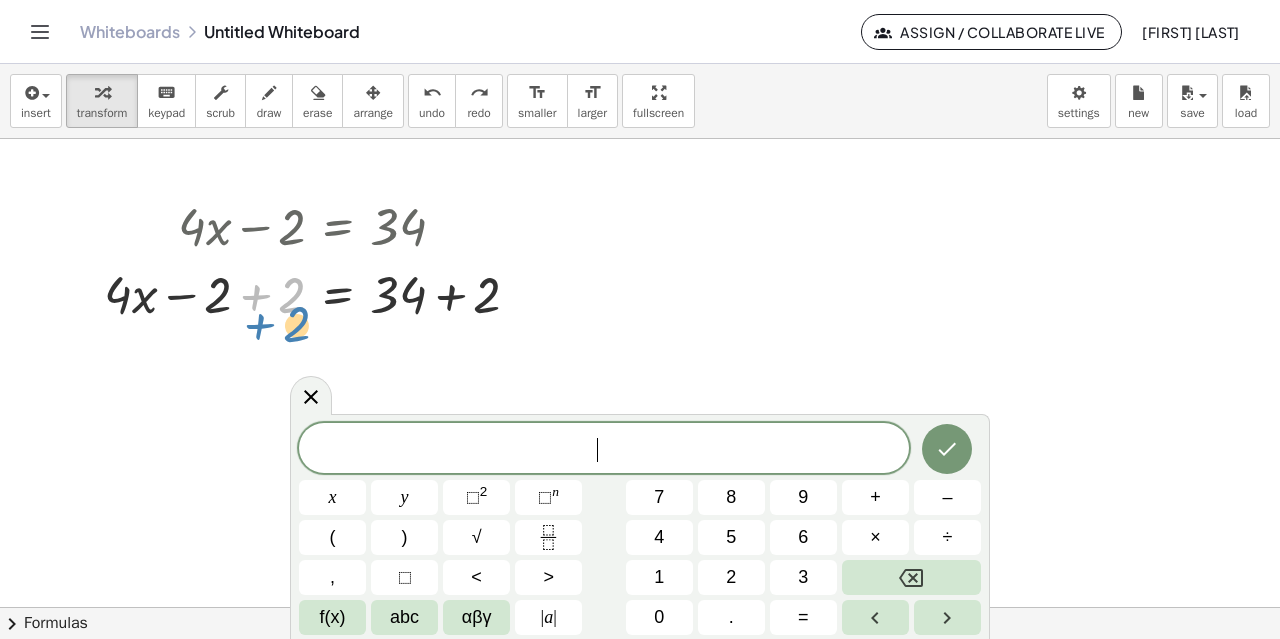 drag, startPoint x: 253, startPoint y: 292, endPoint x: 240, endPoint y: 303, distance: 17.029387 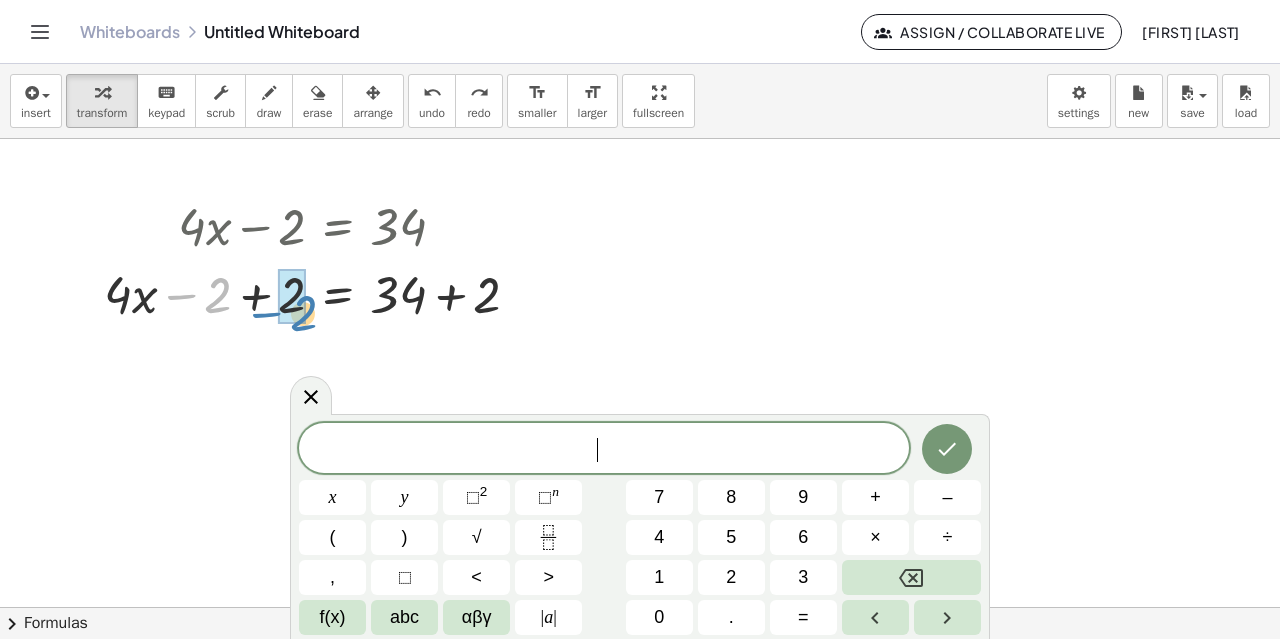 drag, startPoint x: 209, startPoint y: 287, endPoint x: 292, endPoint y: 305, distance: 84.92938 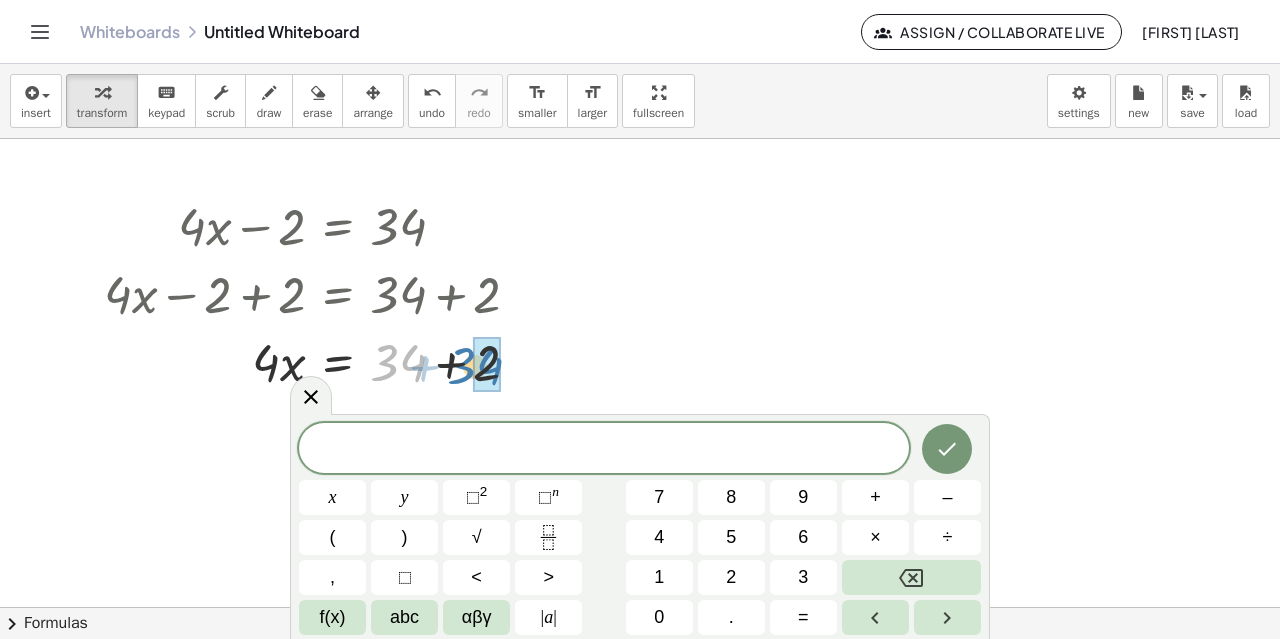drag, startPoint x: 411, startPoint y: 360, endPoint x: 488, endPoint y: 363, distance: 77.05842 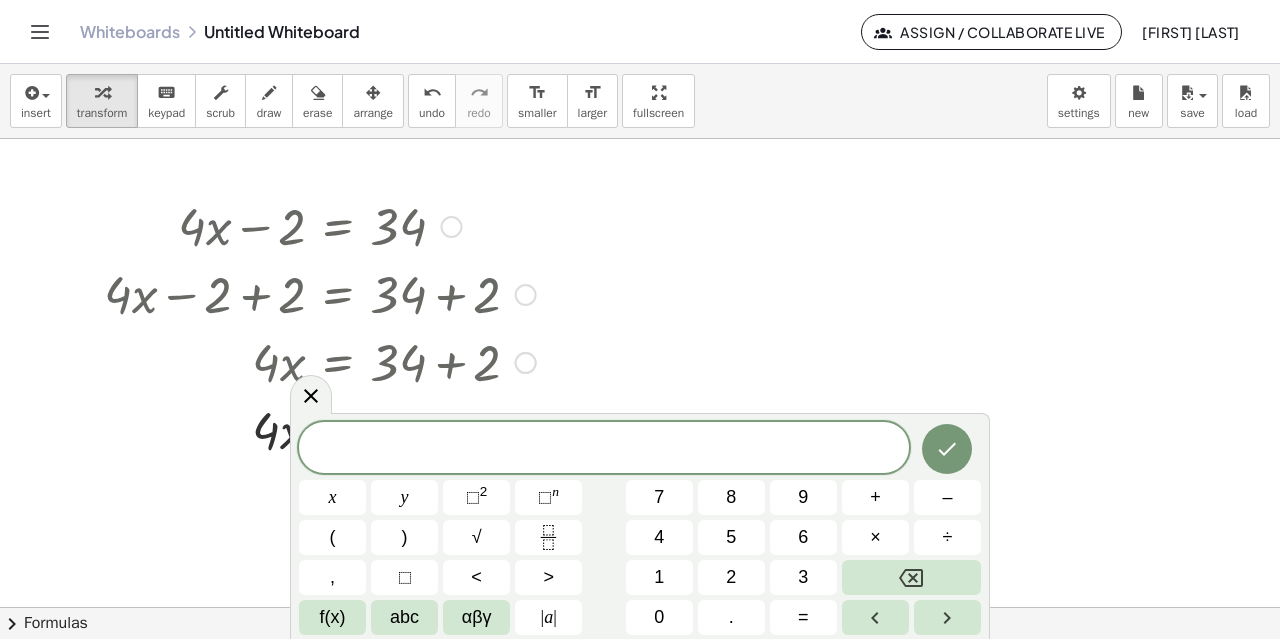 click at bounding box center [356, 361] 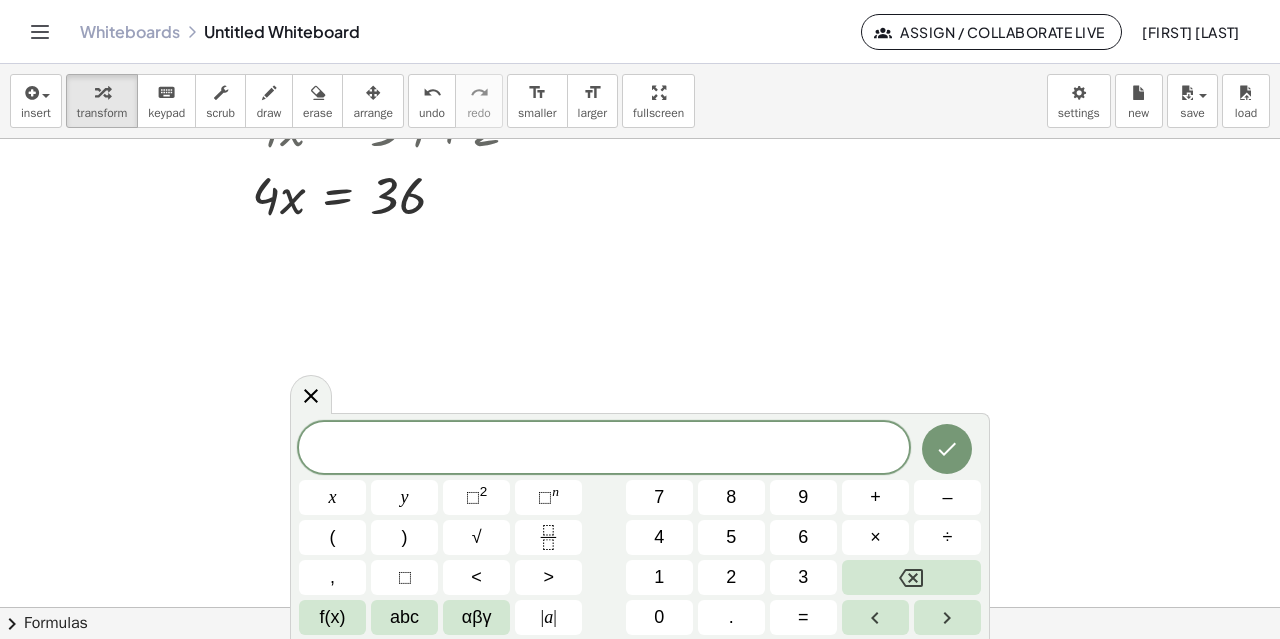 scroll, scrollTop: 562, scrollLeft: 0, axis: vertical 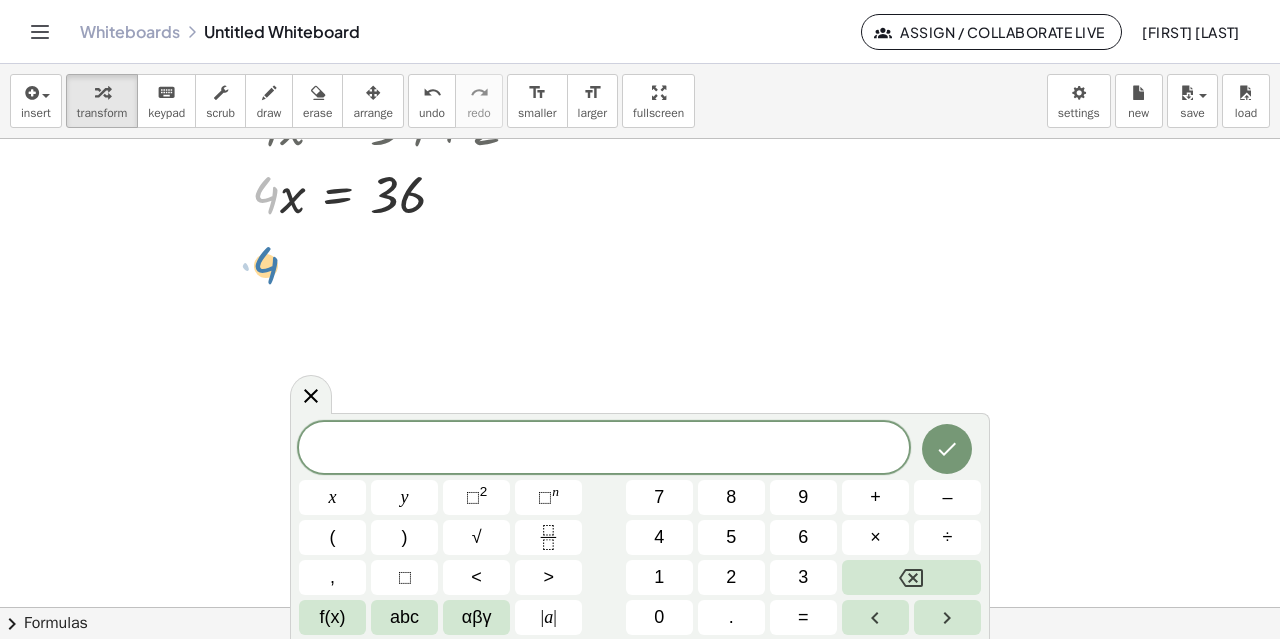 drag, startPoint x: 278, startPoint y: 196, endPoint x: 278, endPoint y: 261, distance: 65 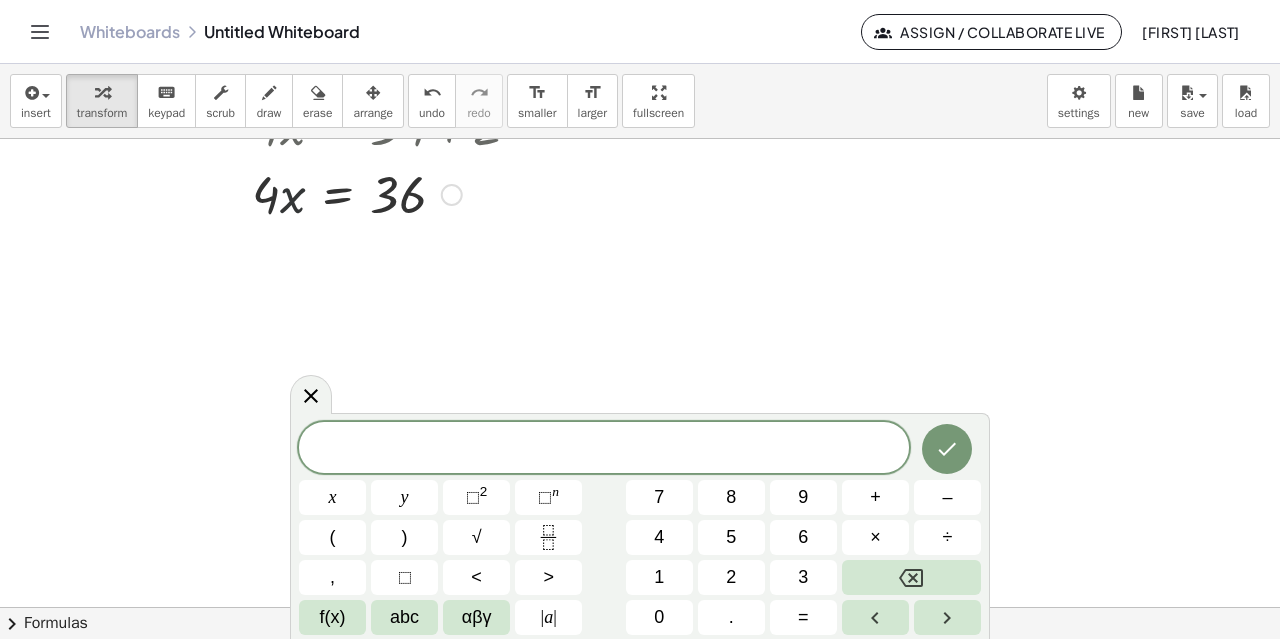 click at bounding box center (320, 193) 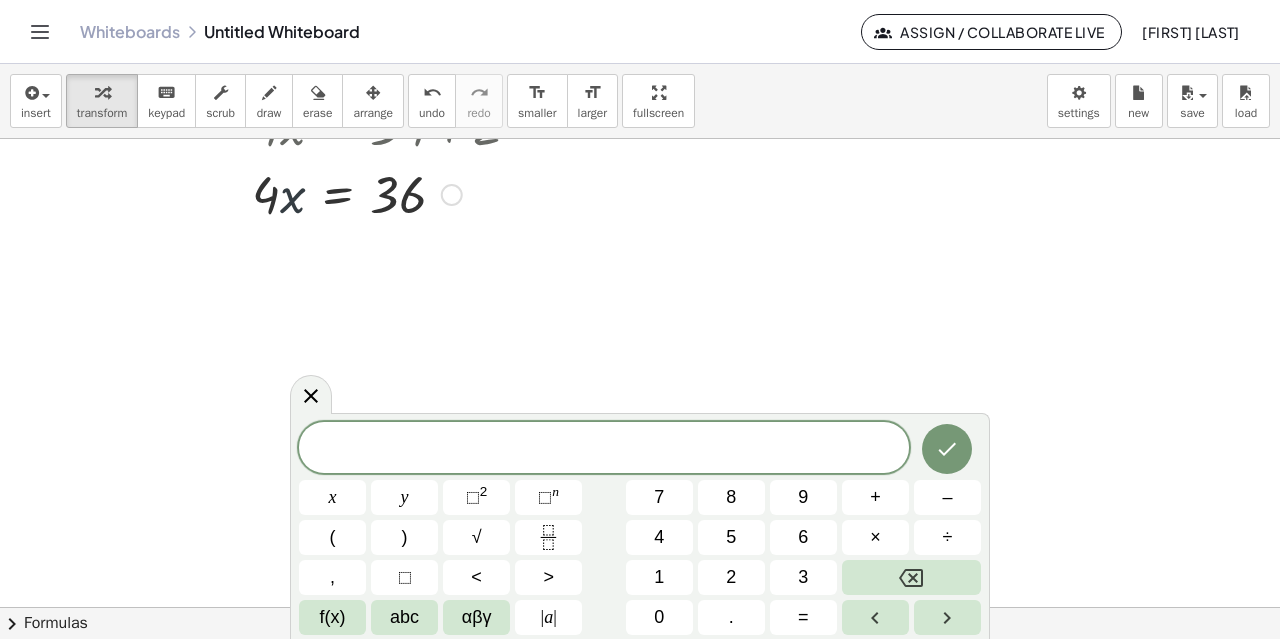 click at bounding box center [320, 193] 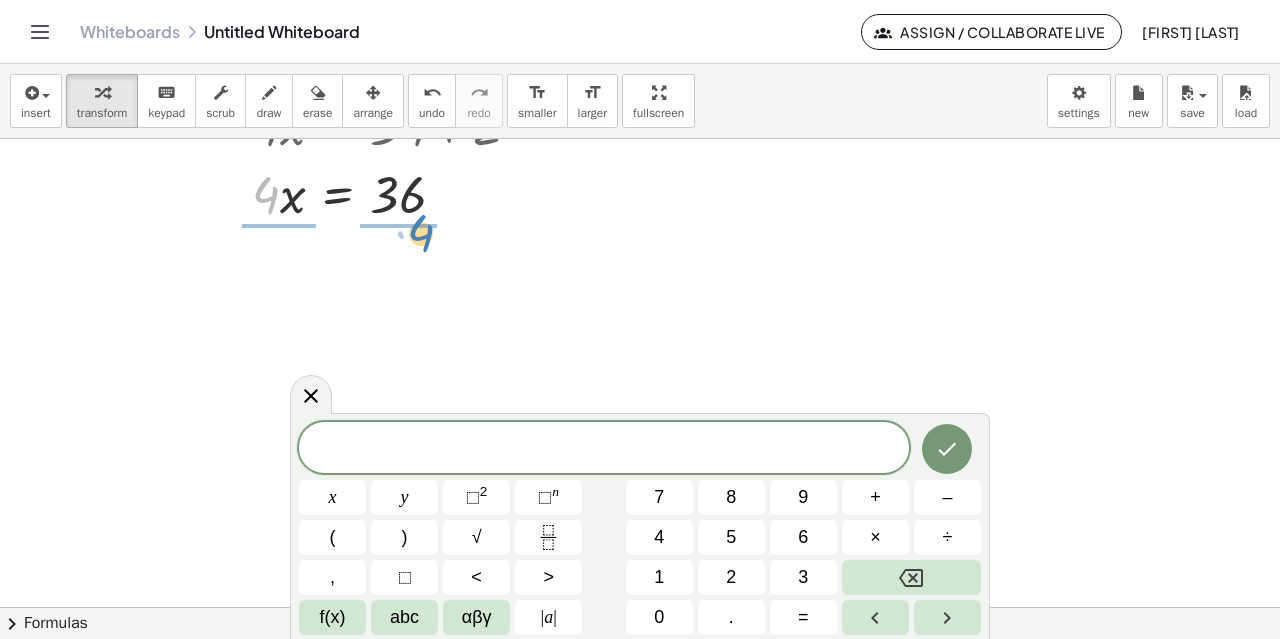 drag, startPoint x: 264, startPoint y: 193, endPoint x: 418, endPoint y: 231, distance: 158.61903 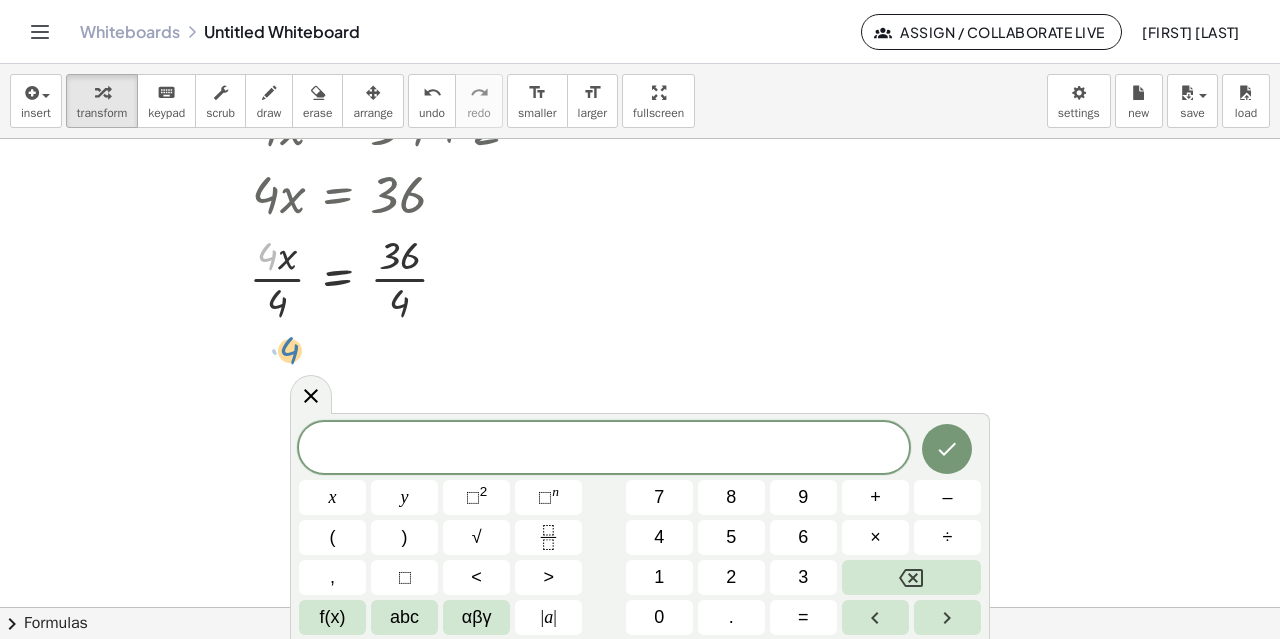 drag, startPoint x: 277, startPoint y: 264, endPoint x: 298, endPoint y: 361, distance: 99.24717 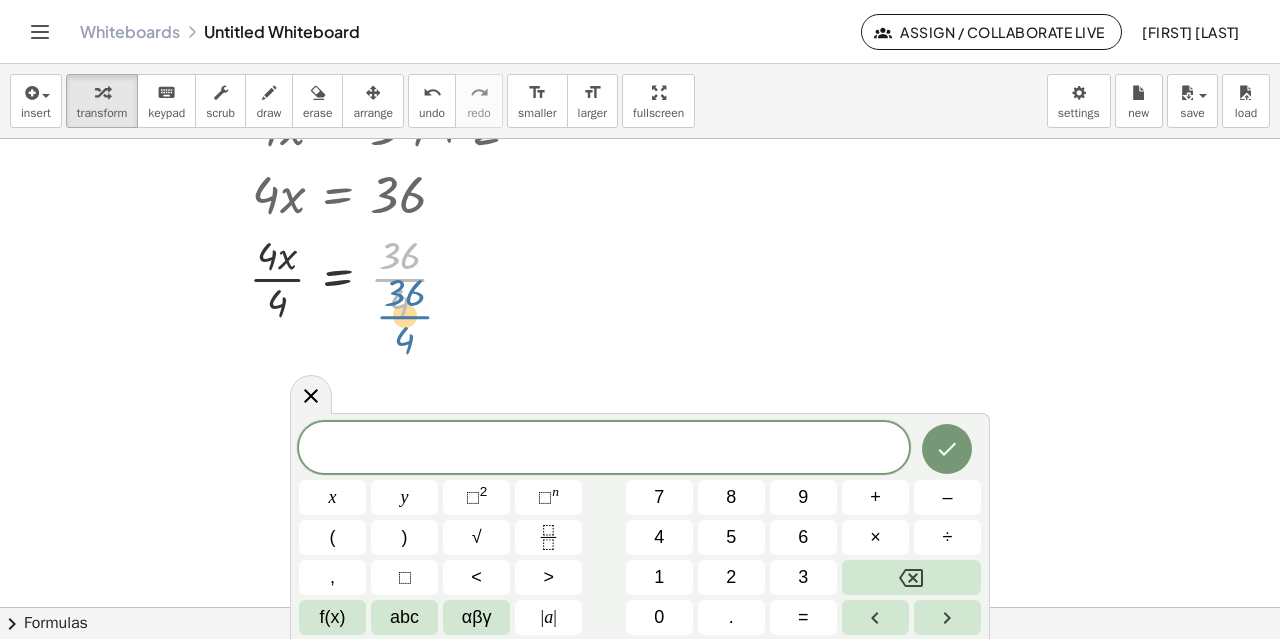 drag, startPoint x: 393, startPoint y: 274, endPoint x: 412, endPoint y: 284, distance: 21.470911 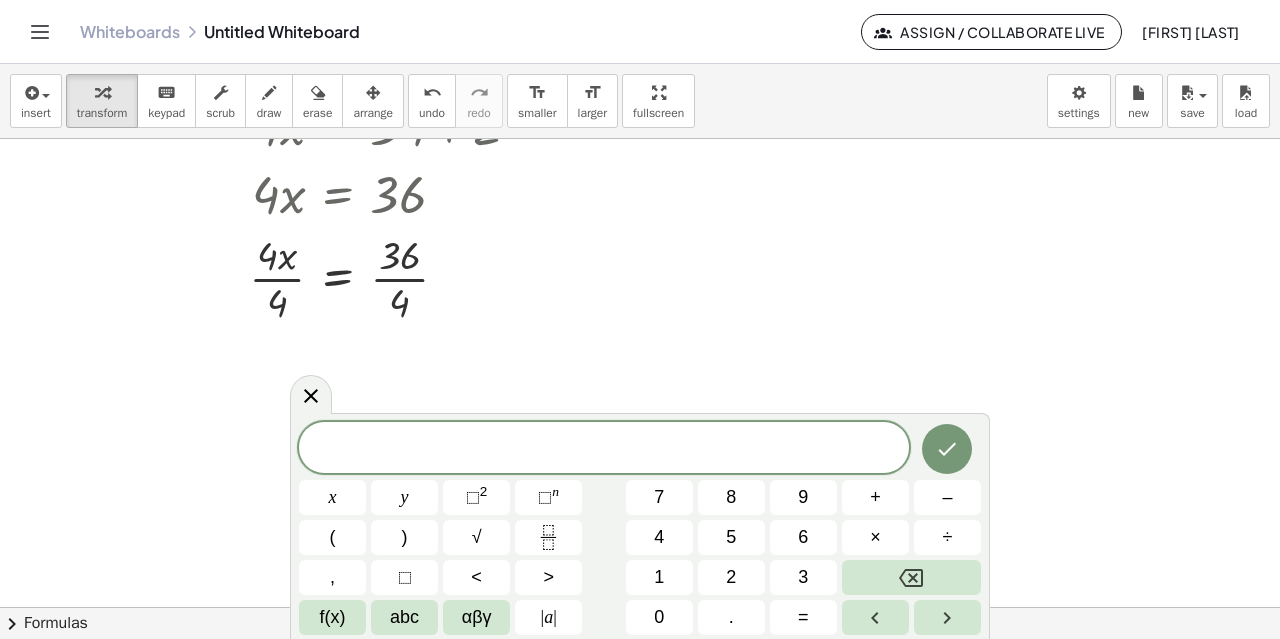 click at bounding box center (640, 281) 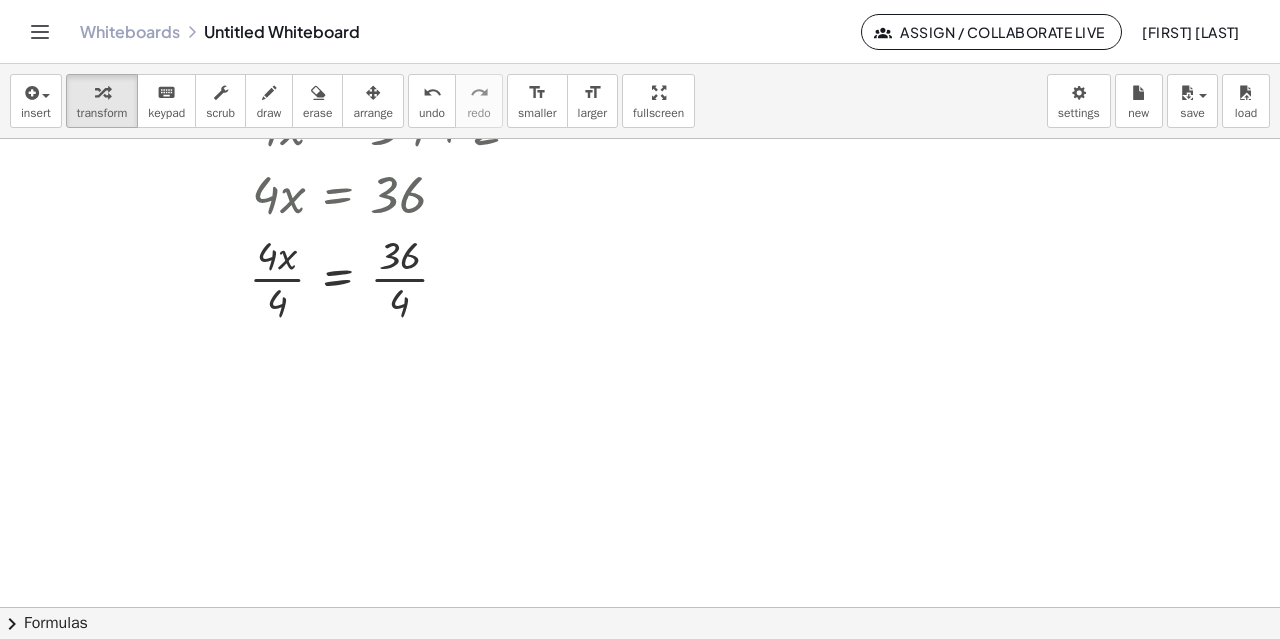 click at bounding box center (640, 281) 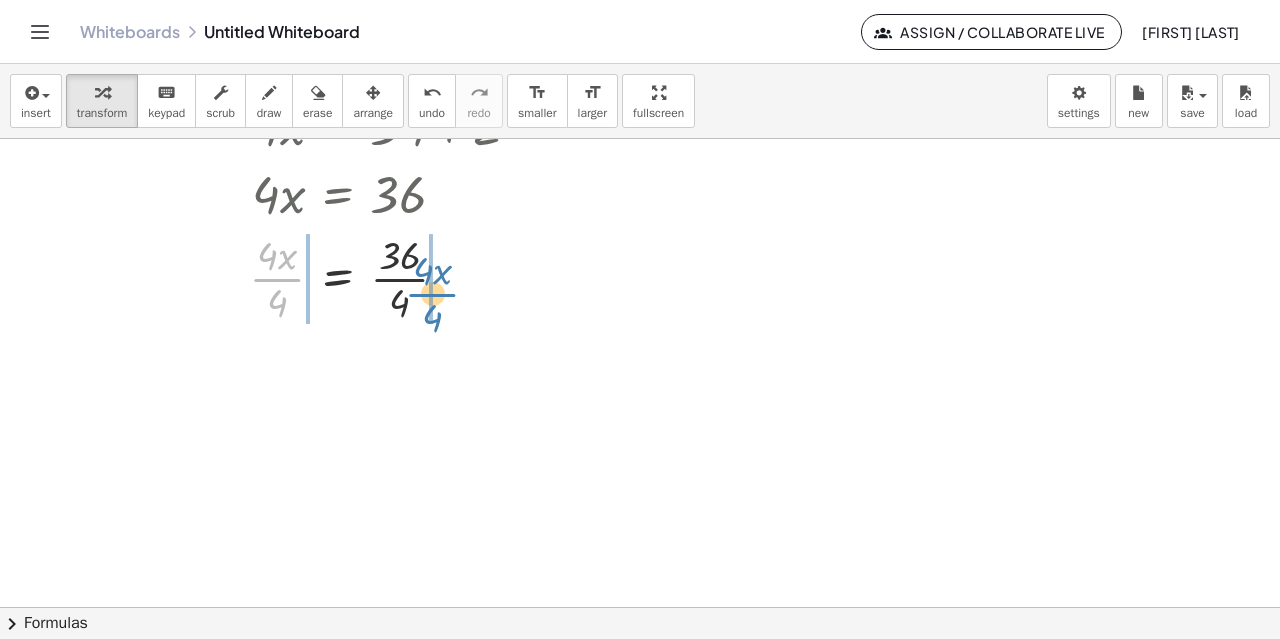 drag, startPoint x: 269, startPoint y: 271, endPoint x: 344, endPoint y: 273, distance: 75.026665 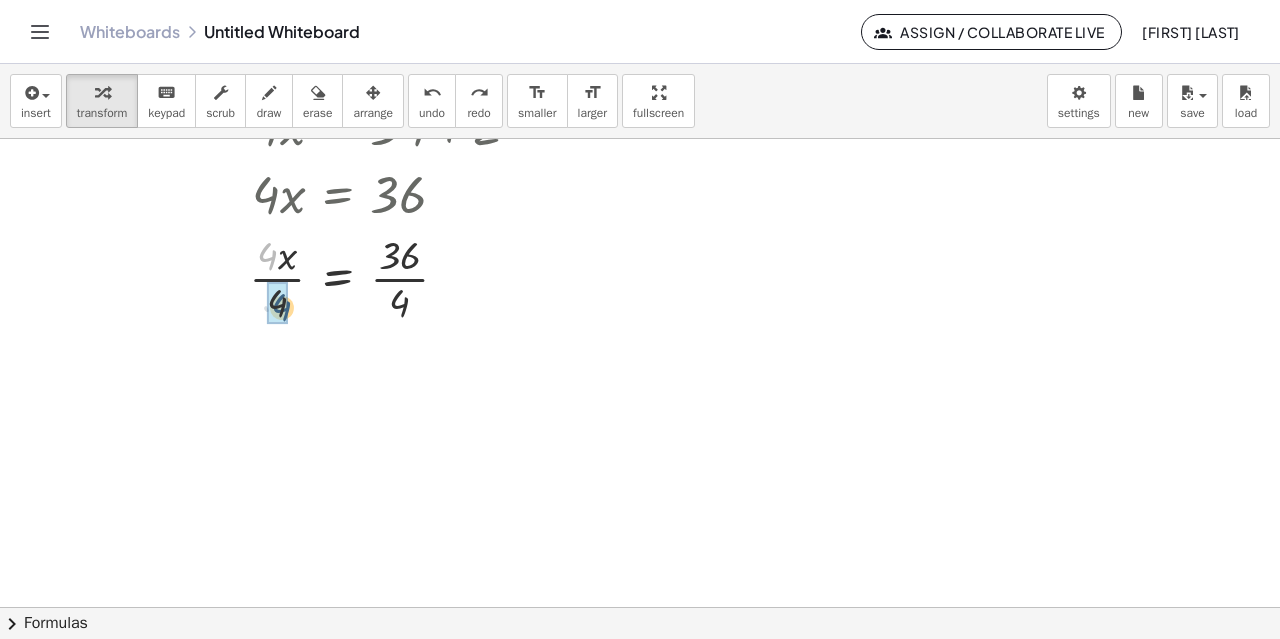 drag, startPoint x: 266, startPoint y: 256, endPoint x: 280, endPoint y: 308, distance: 53.851646 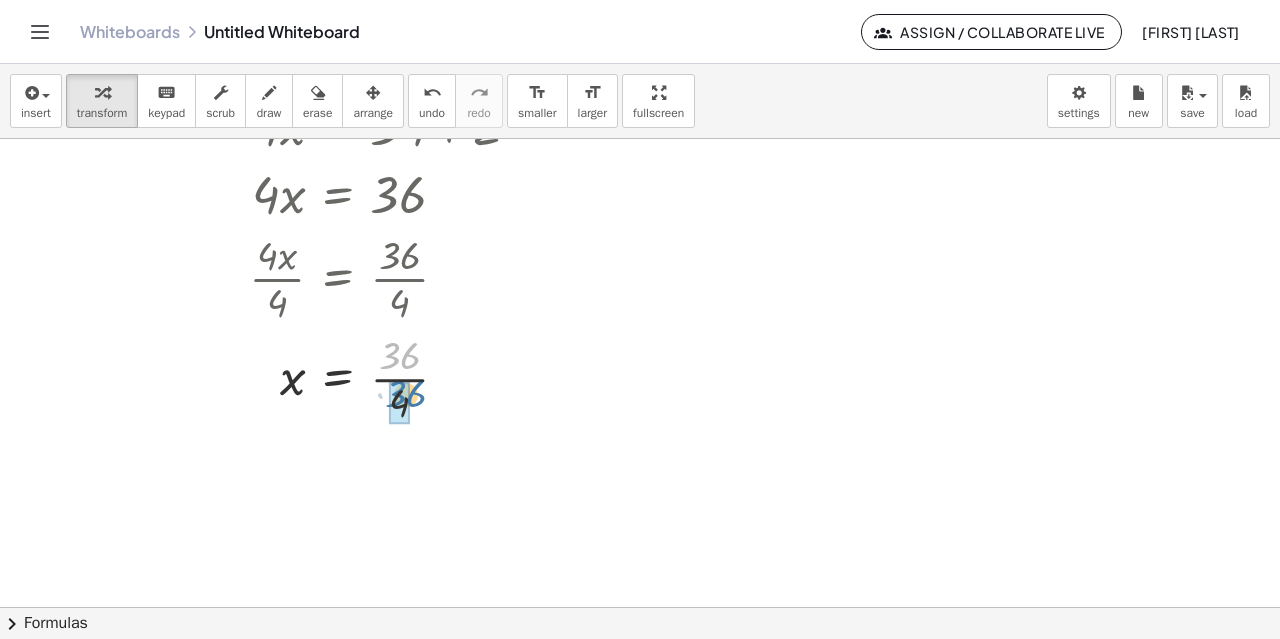drag, startPoint x: 390, startPoint y: 359, endPoint x: 394, endPoint y: 381, distance: 22.36068 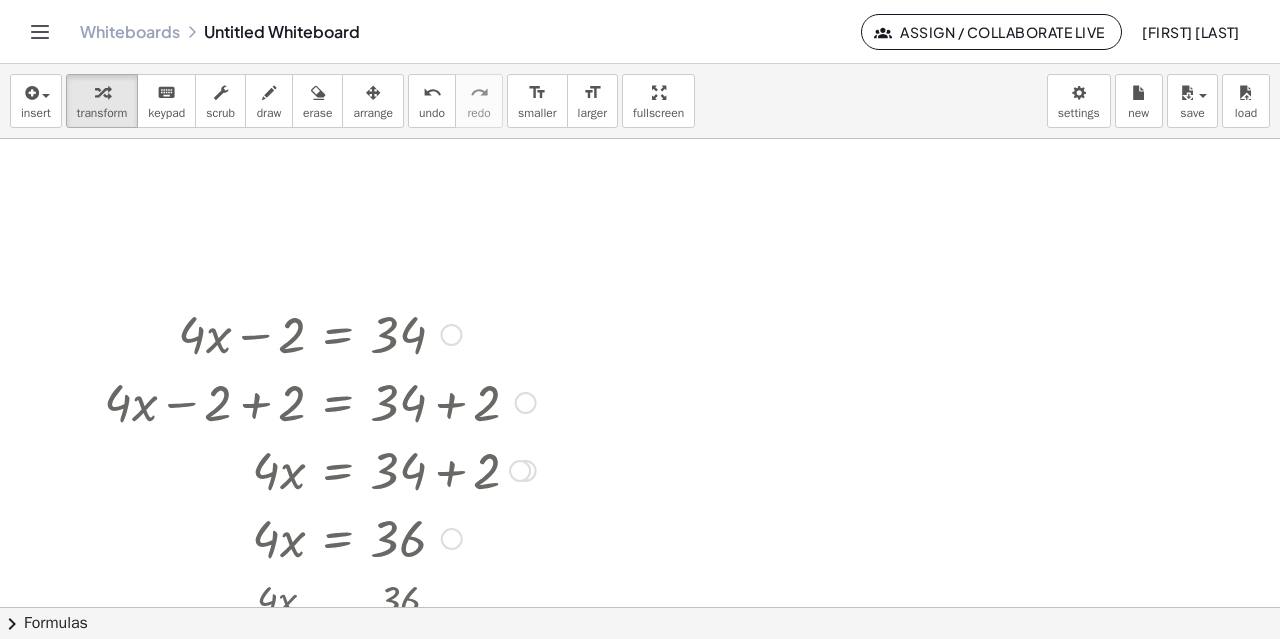 scroll, scrollTop: 217, scrollLeft: 0, axis: vertical 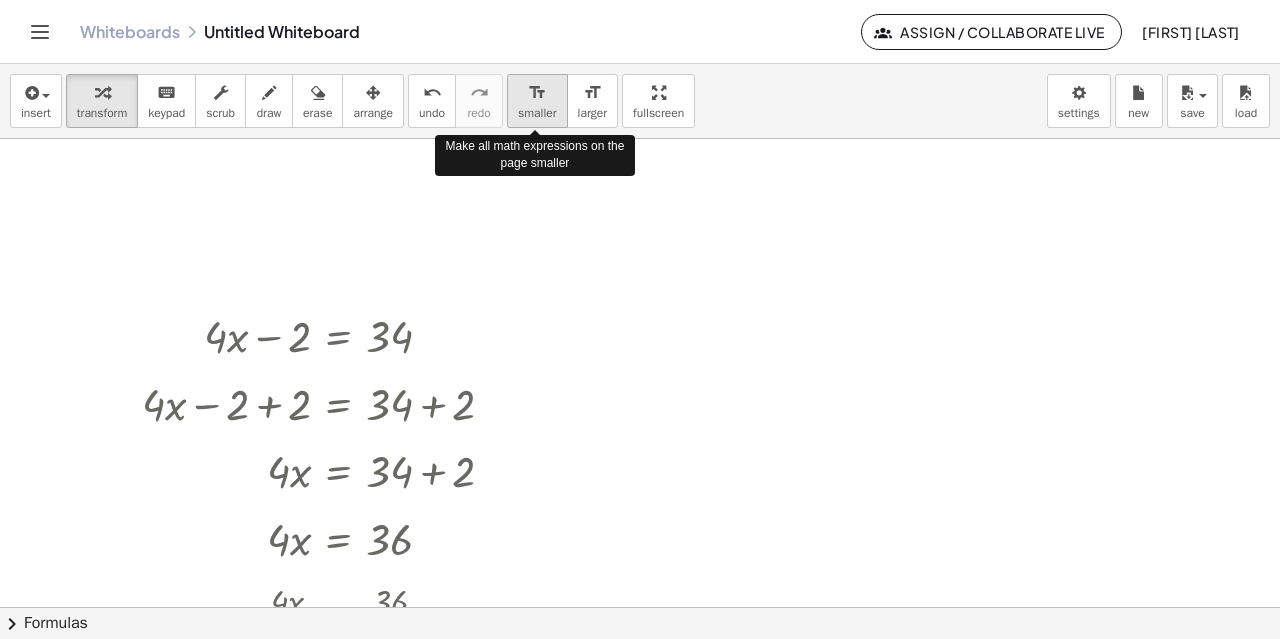 click on "format_size" at bounding box center (537, 93) 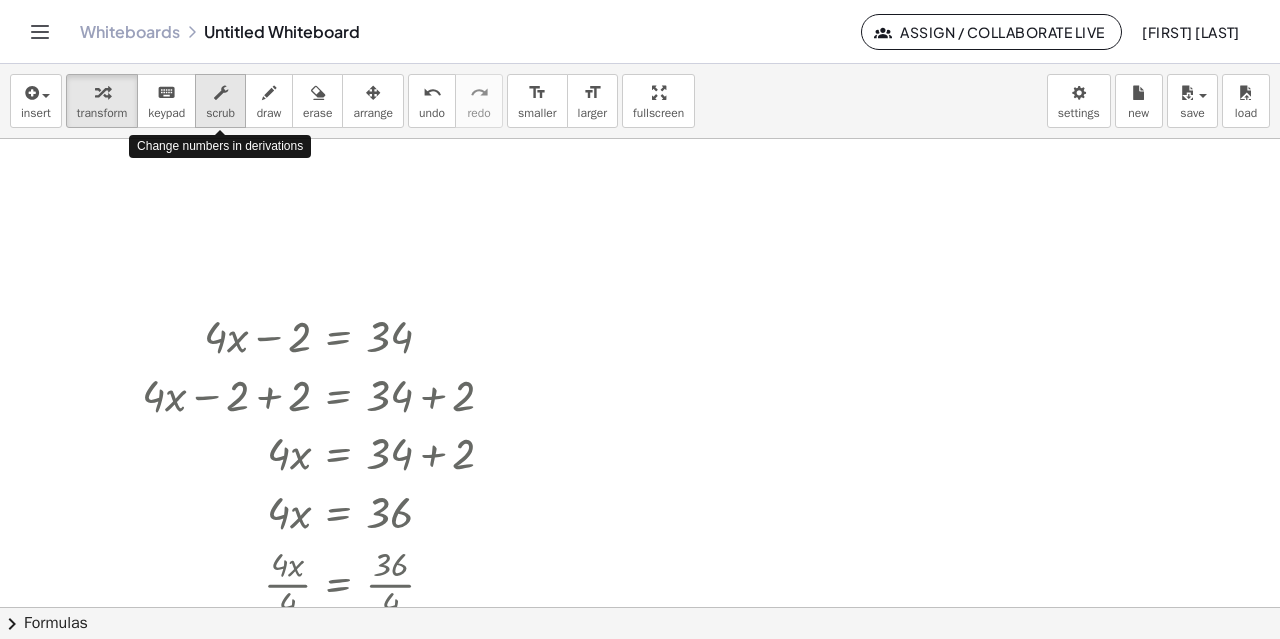 click at bounding box center [221, 93] 